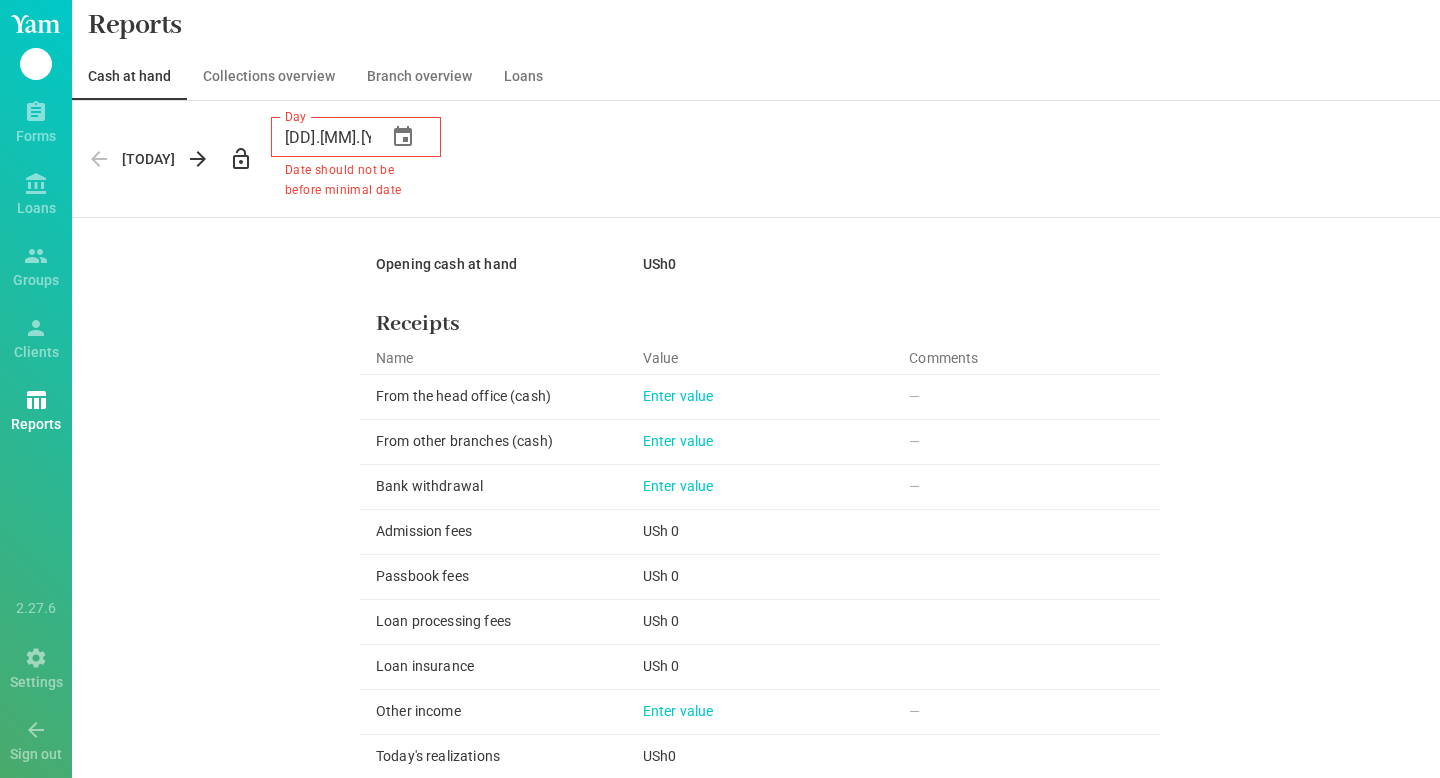 scroll, scrollTop: 0, scrollLeft: 0, axis: both 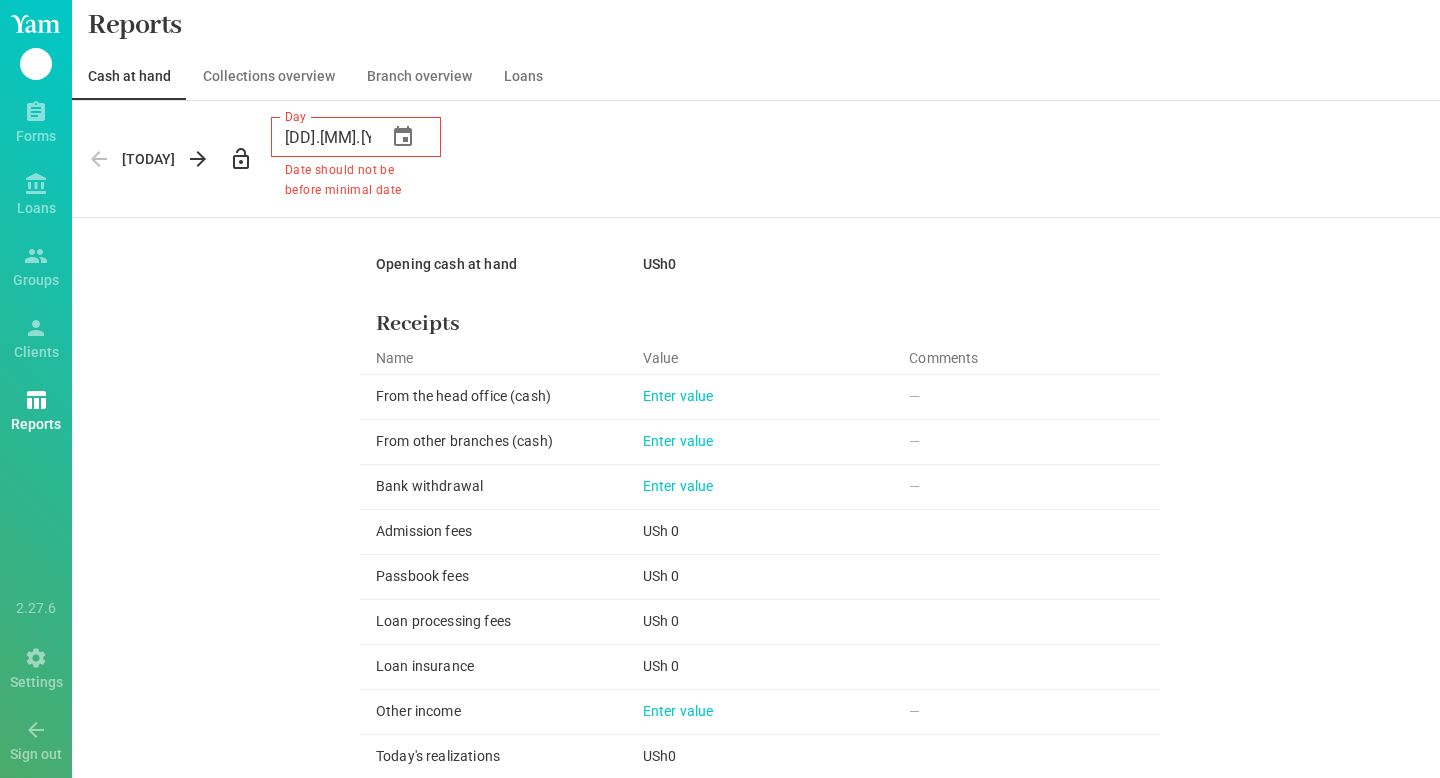 click on "Collections overview" at bounding box center [269, 76] 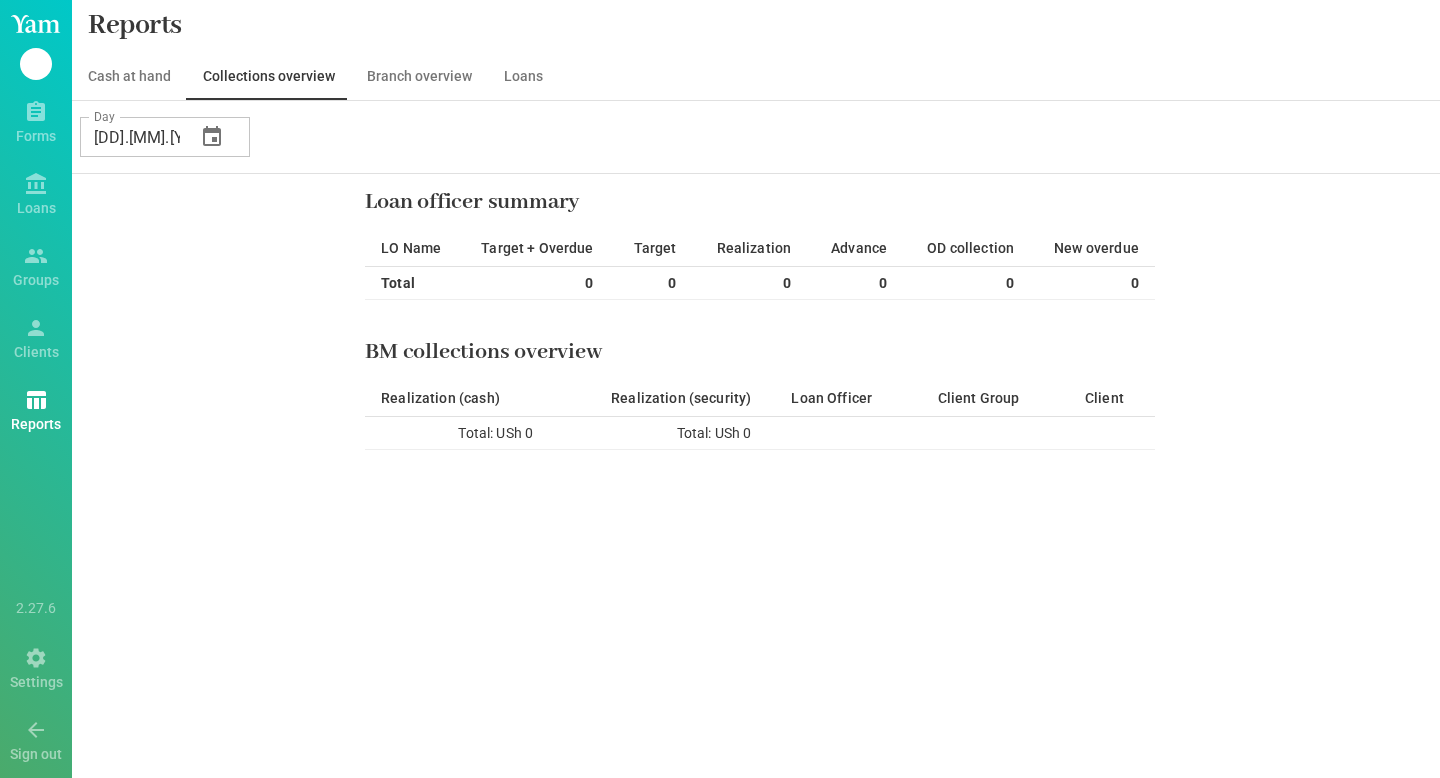 click on "Branch overview" at bounding box center [419, 76] 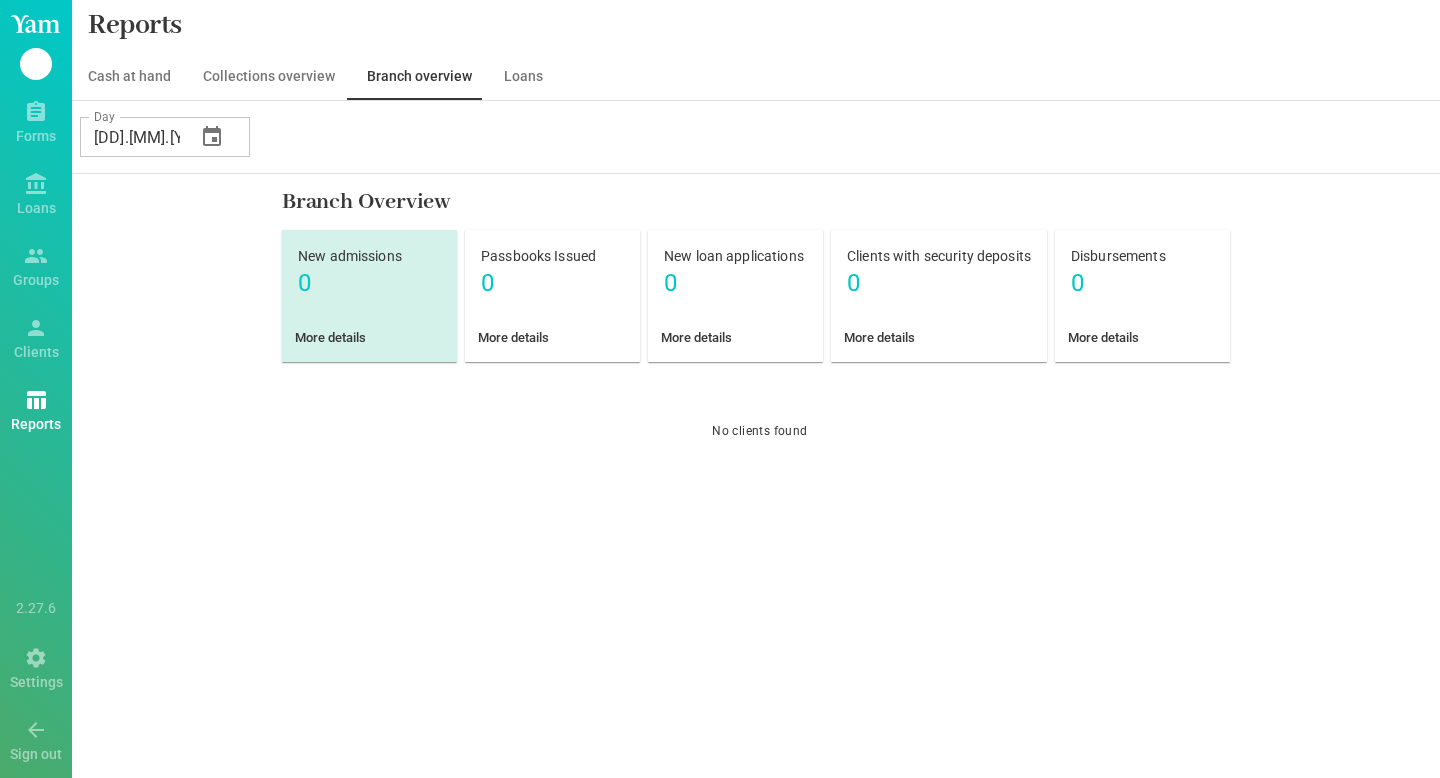 click at bounding box center (212, 137) 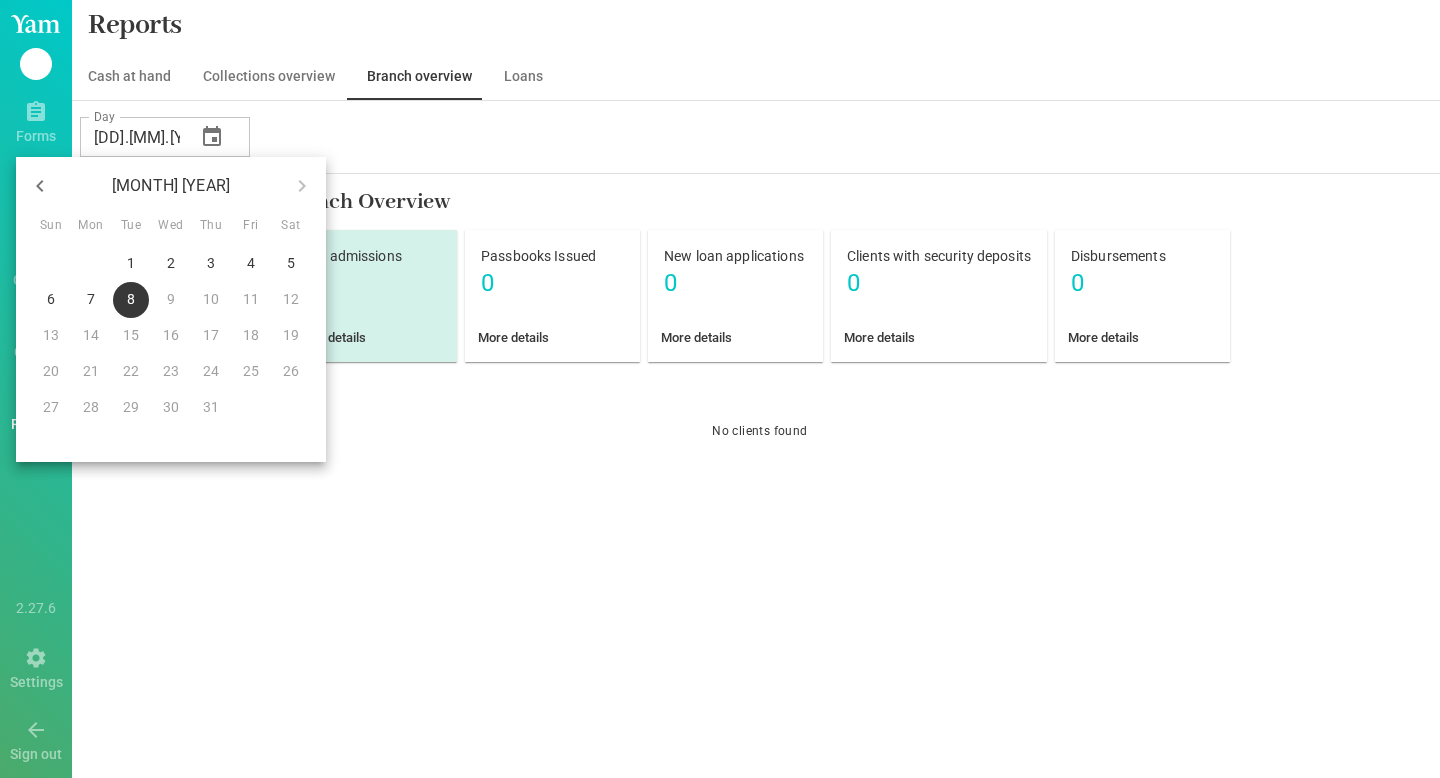 click at bounding box center (40, 186) 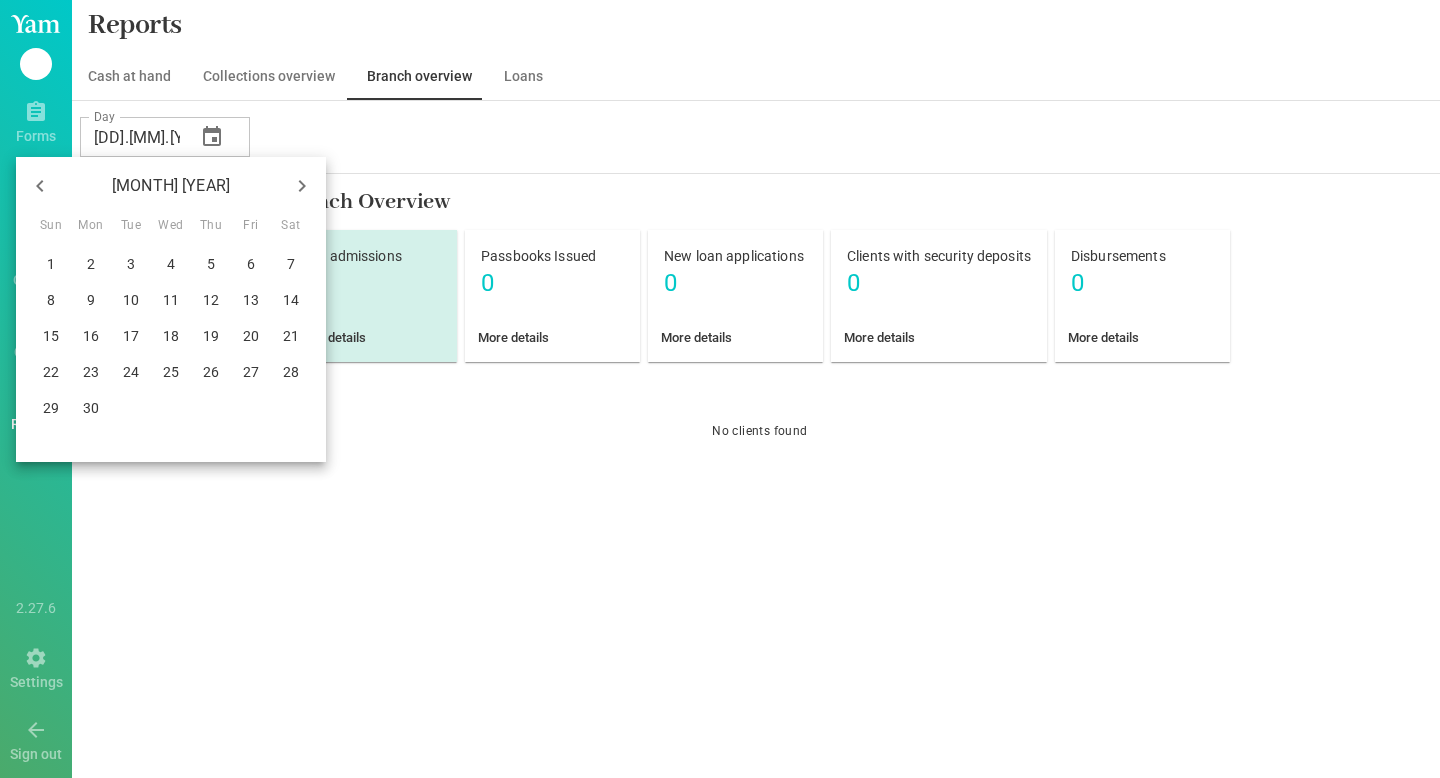 click at bounding box center [40, 186] 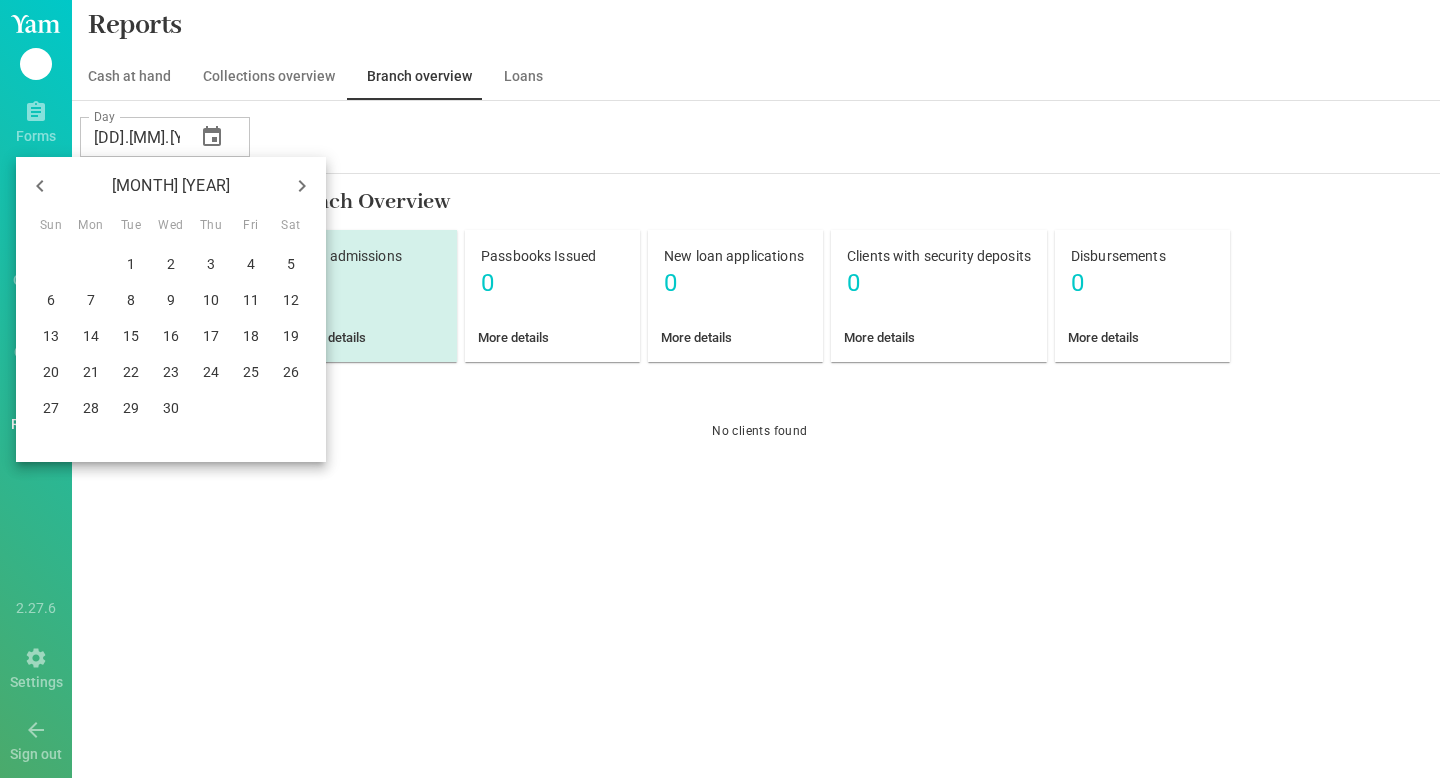 click at bounding box center [40, 186] 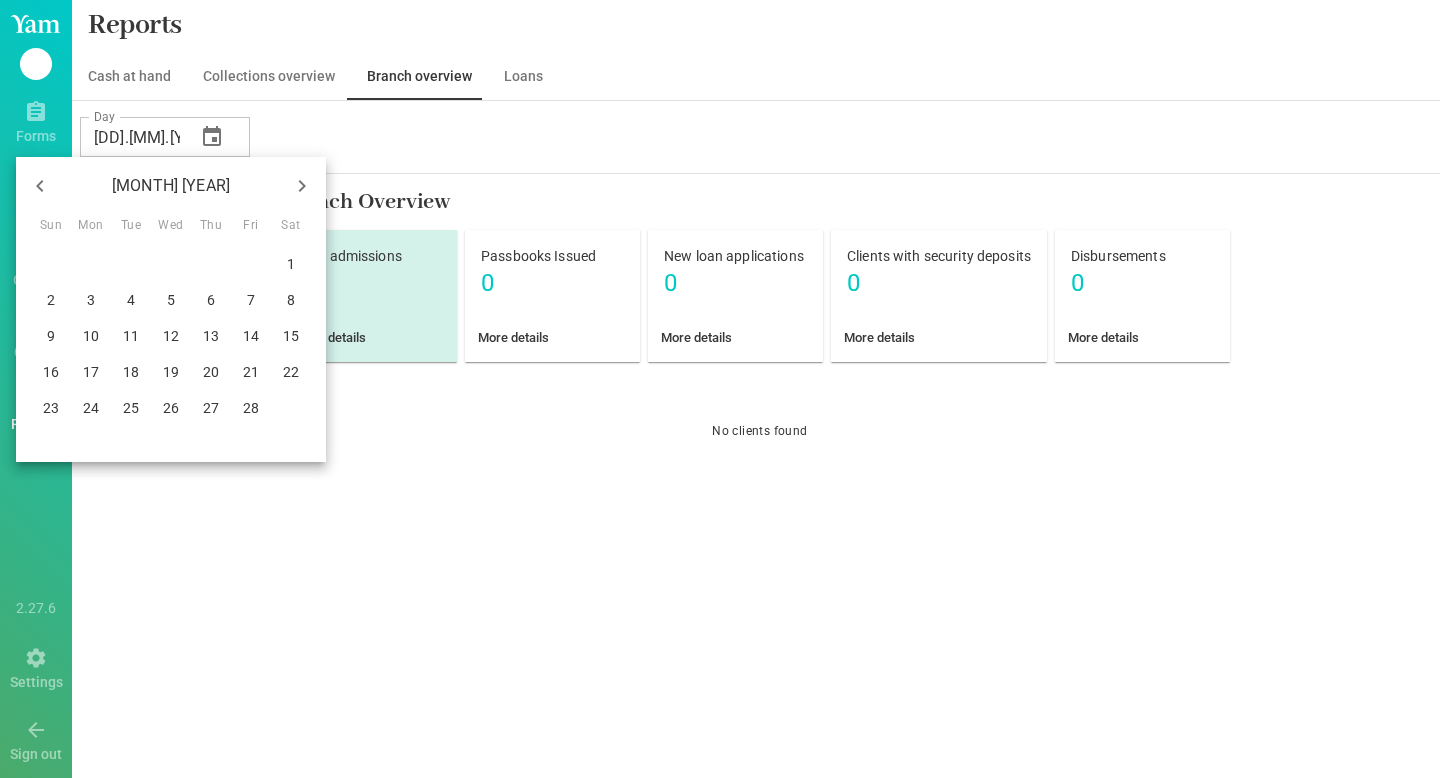 click at bounding box center (40, 186) 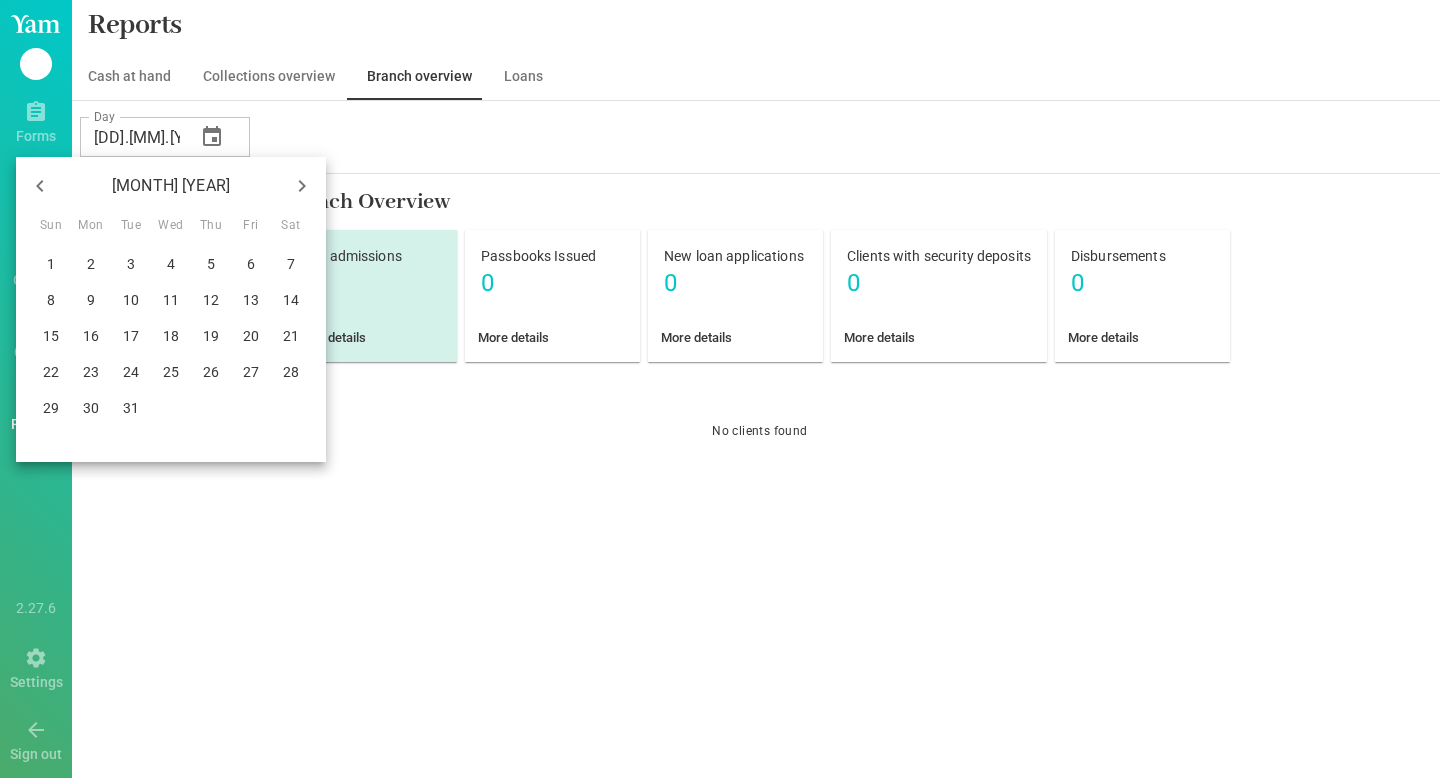 click at bounding box center (40, 186) 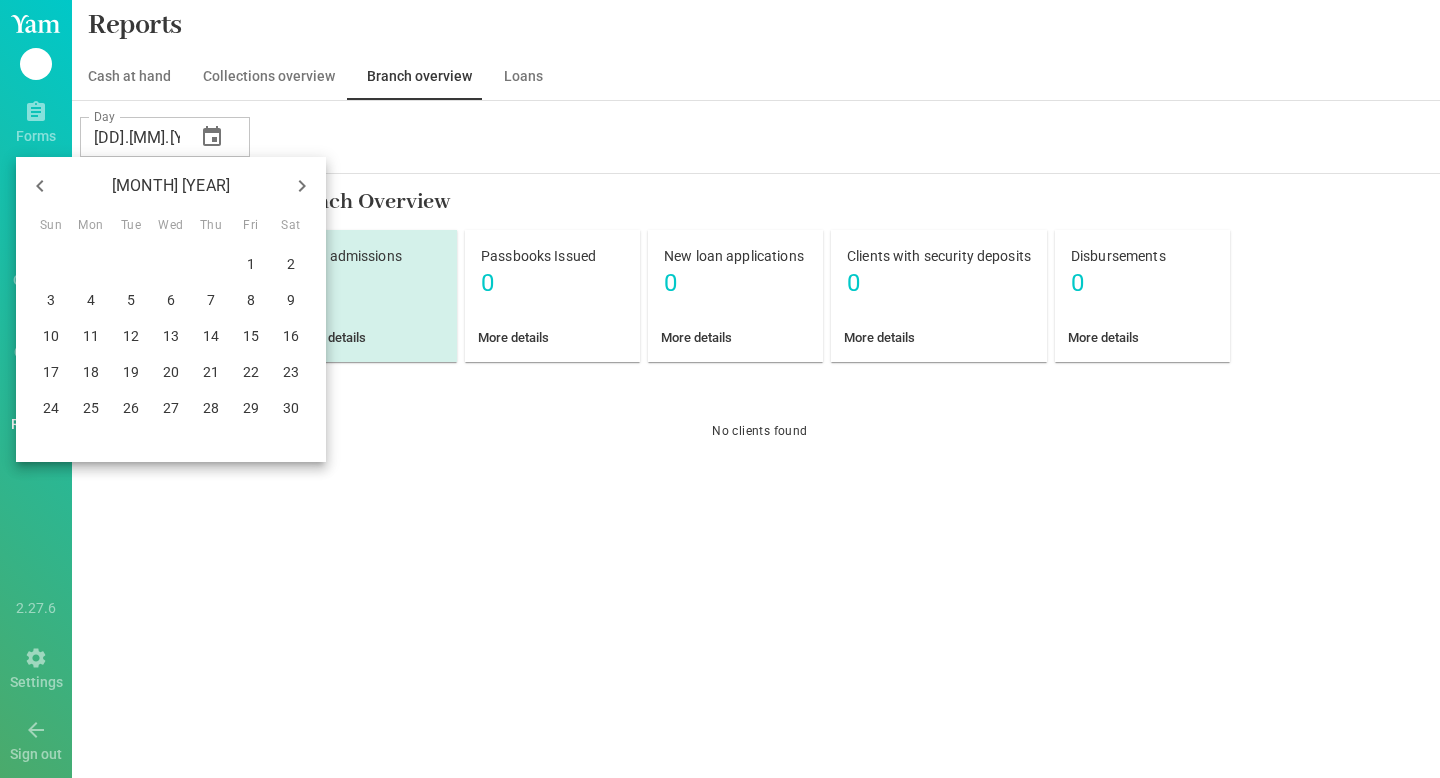 click at bounding box center (40, 186) 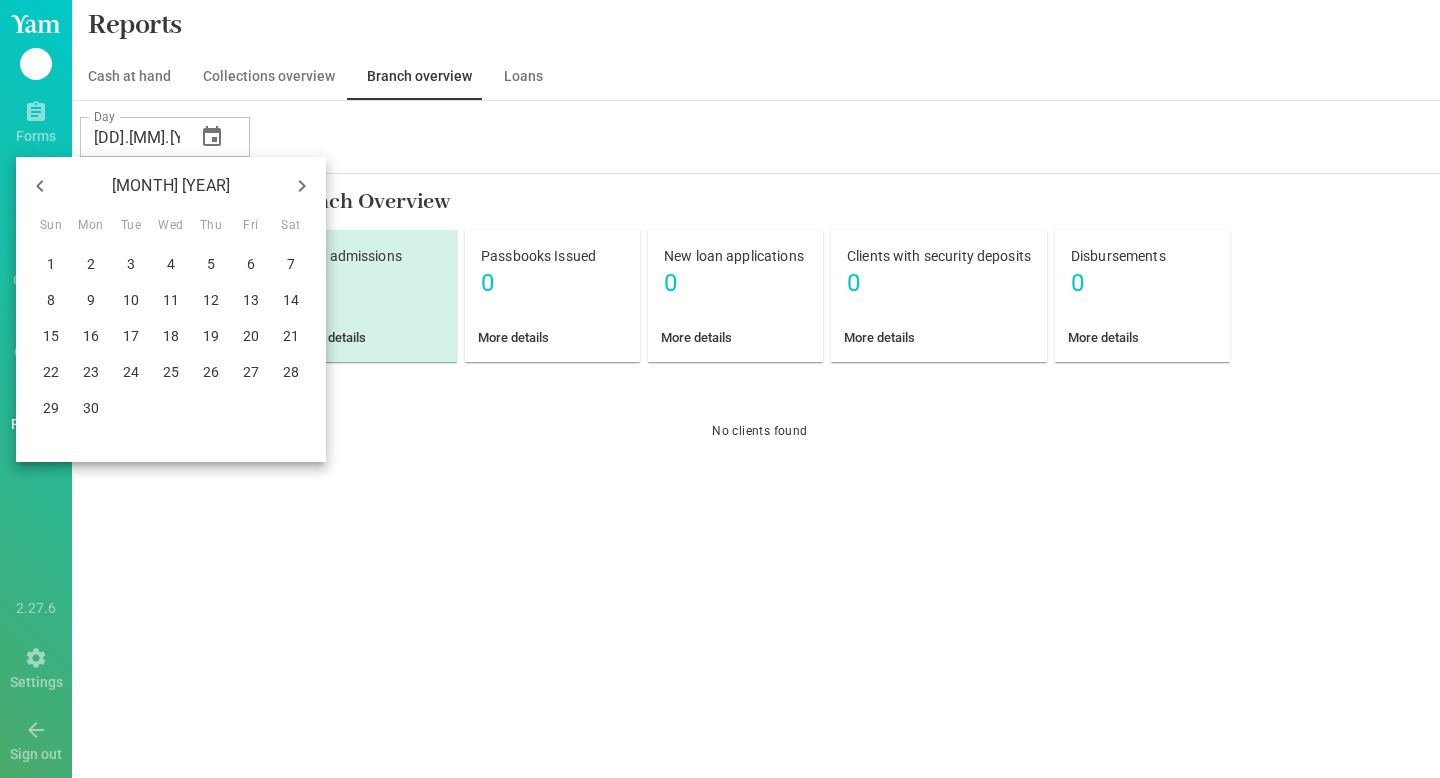 click at bounding box center (40, 186) 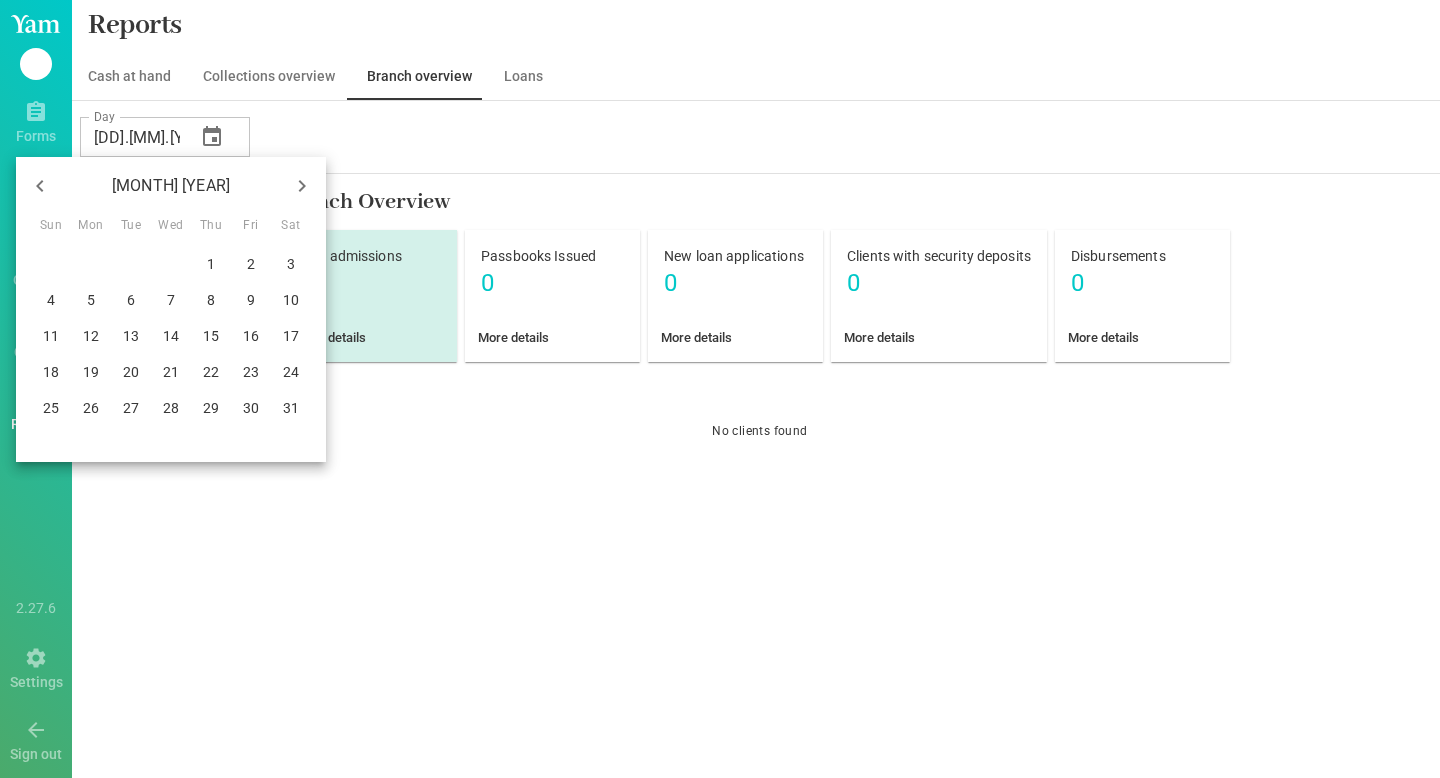 click at bounding box center [40, 186] 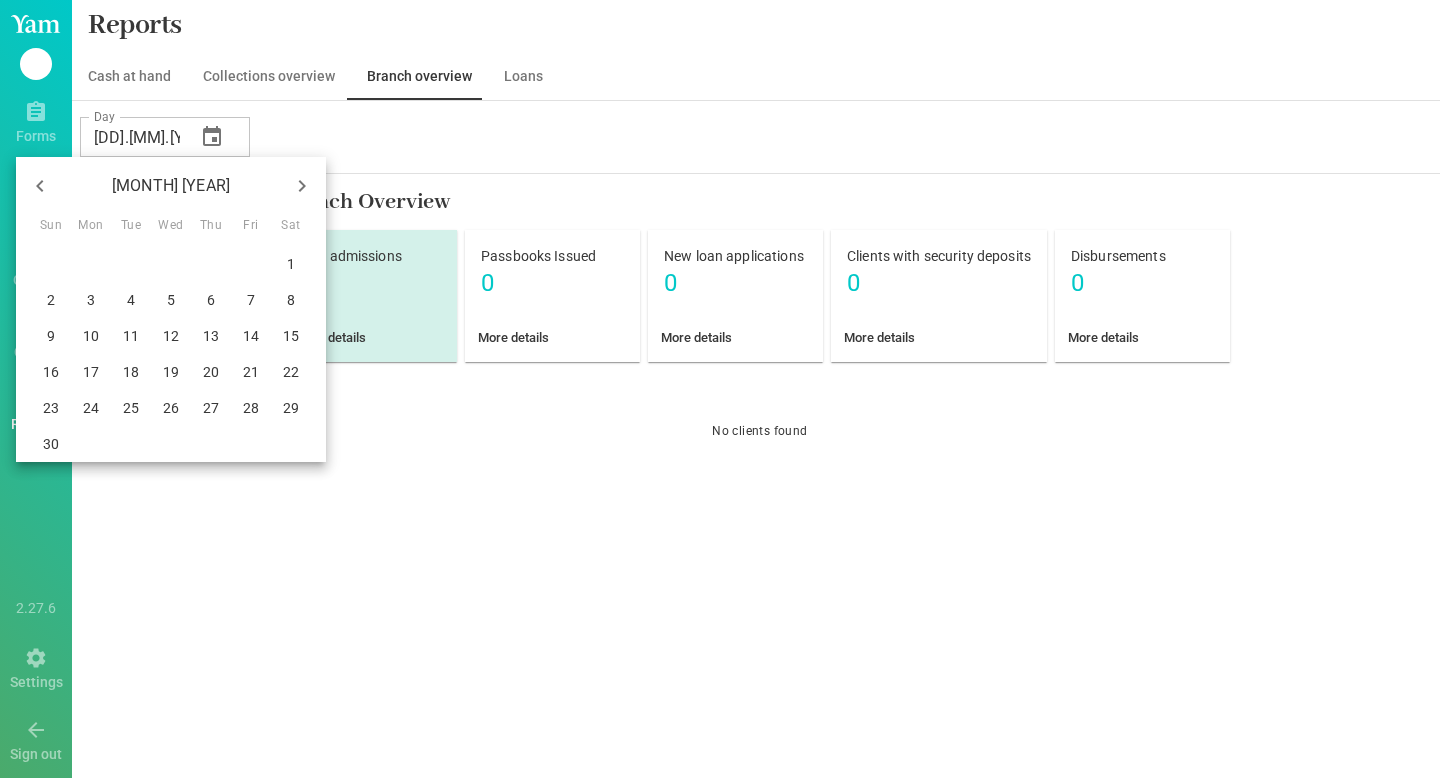 click at bounding box center (40, 186) 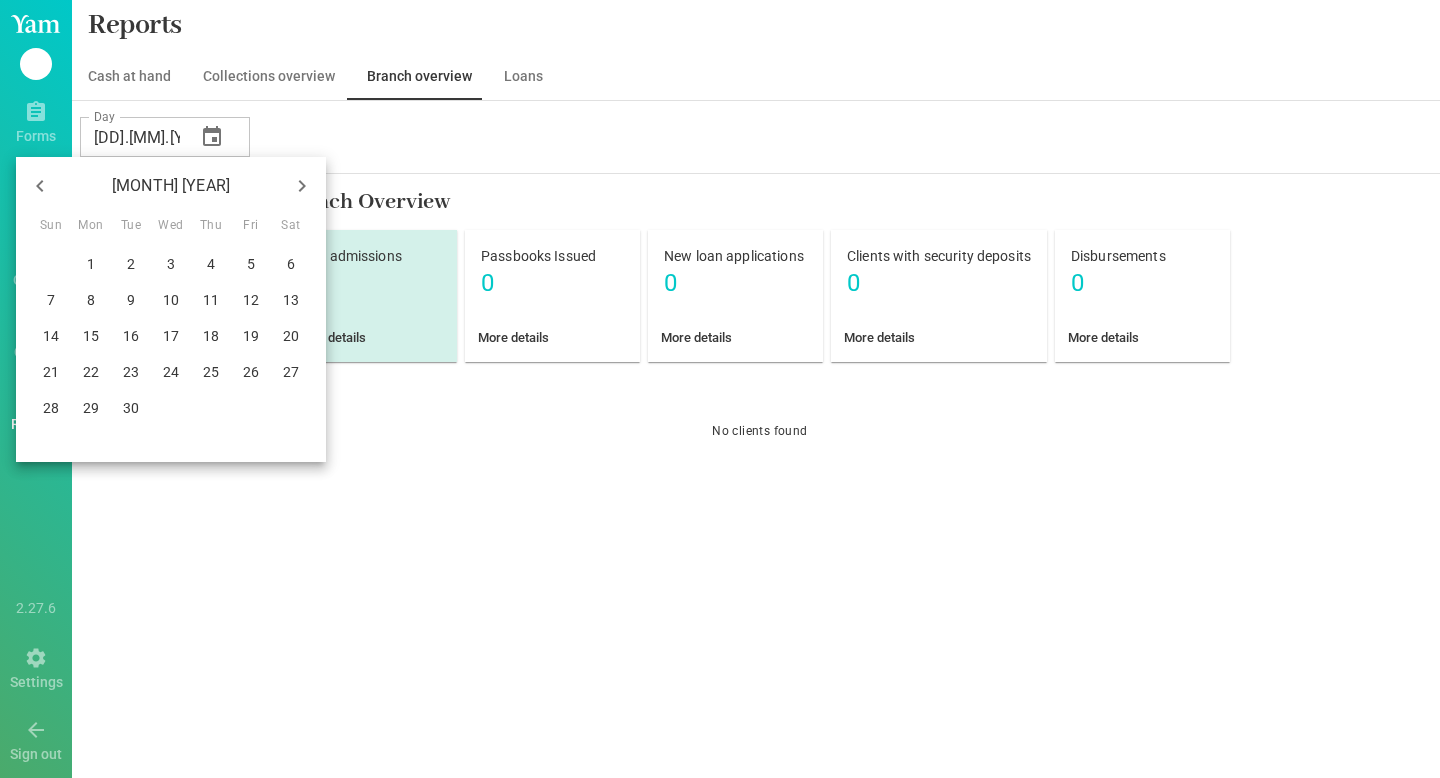 click at bounding box center [40, 186] 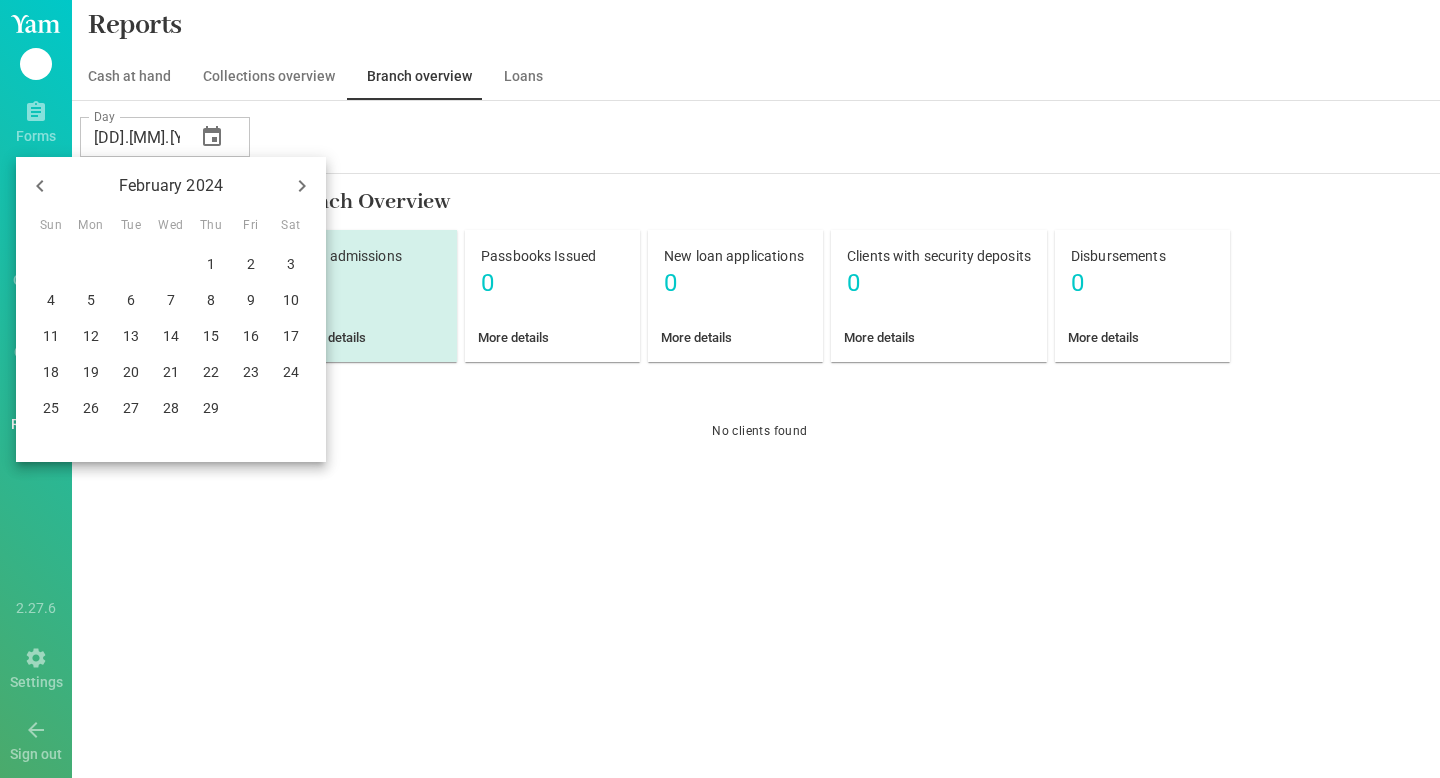 click at bounding box center [40, 186] 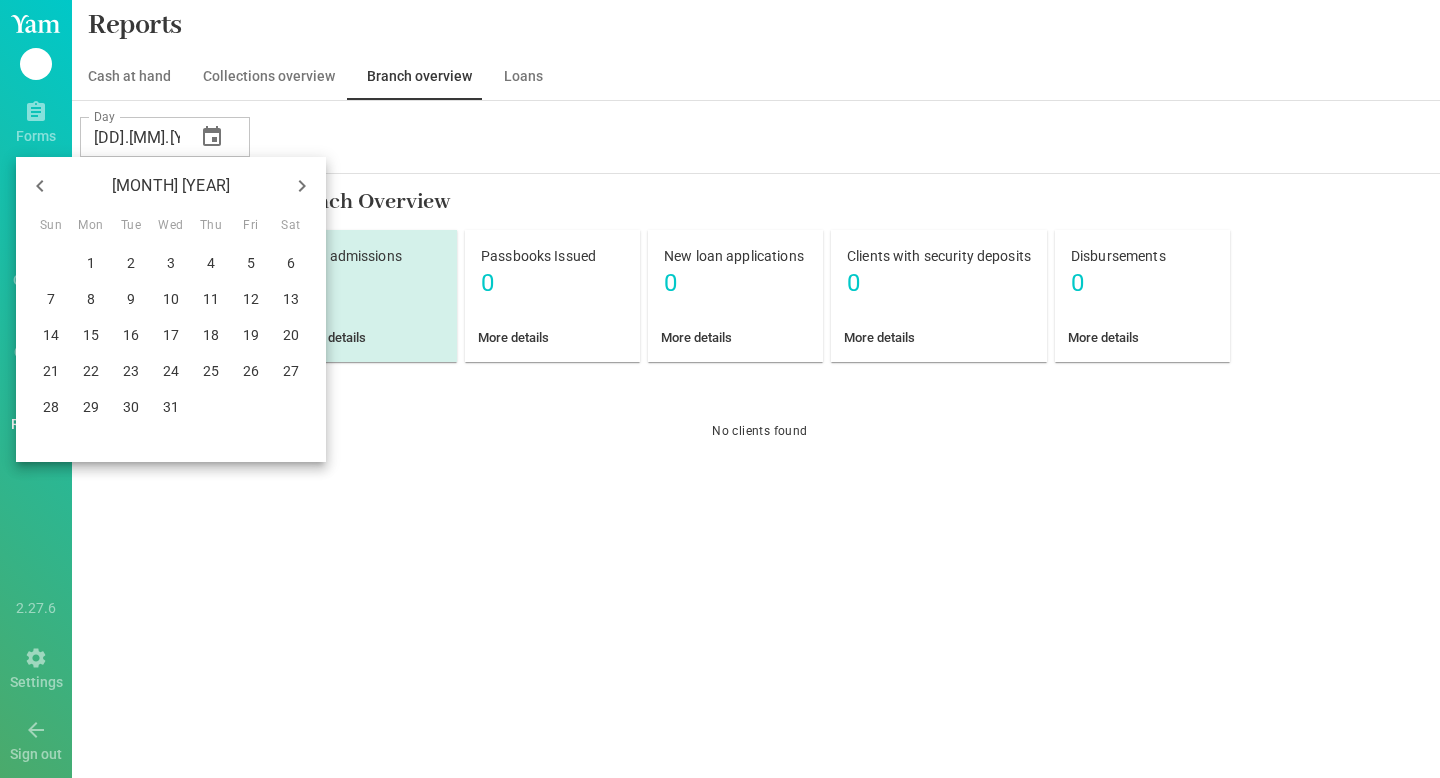 click at bounding box center (40, 186) 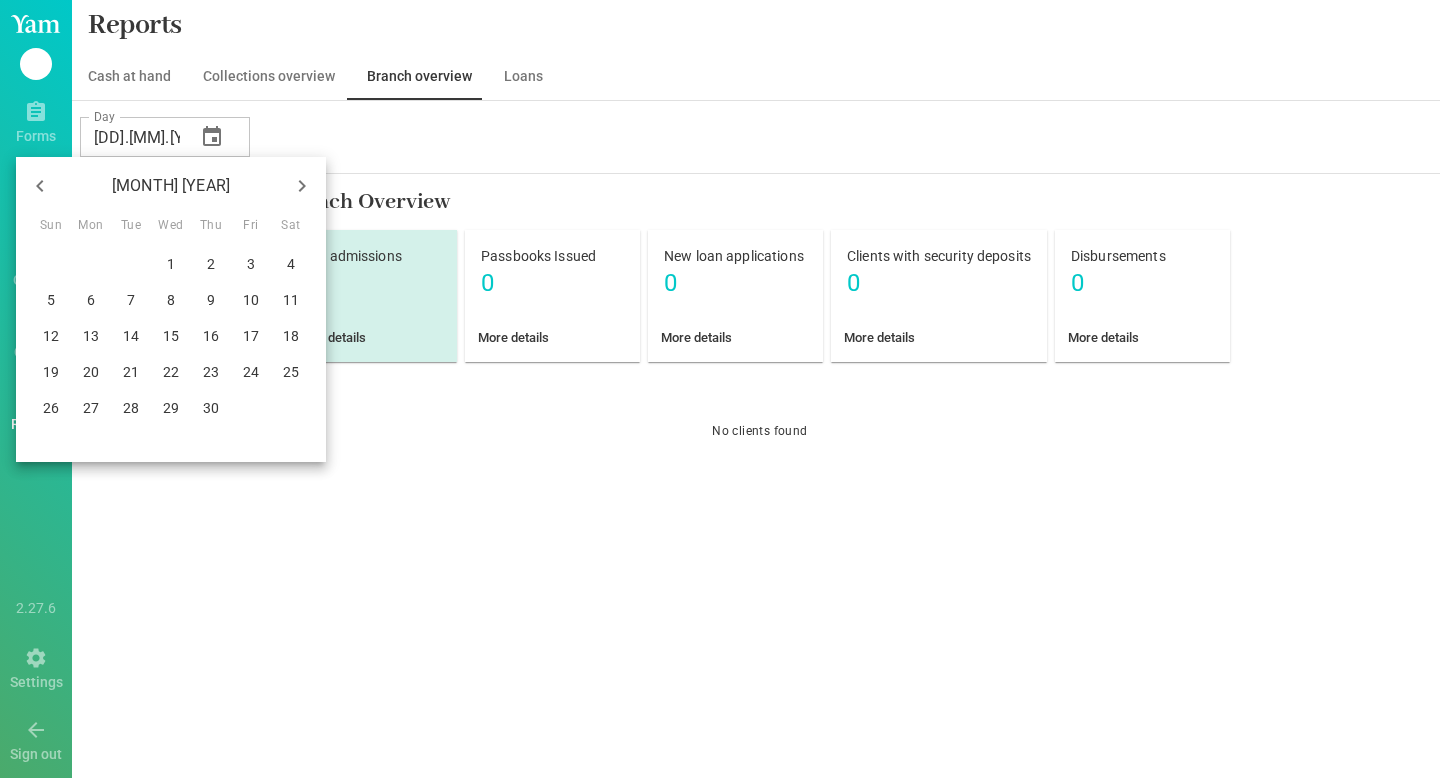 click at bounding box center [40, 186] 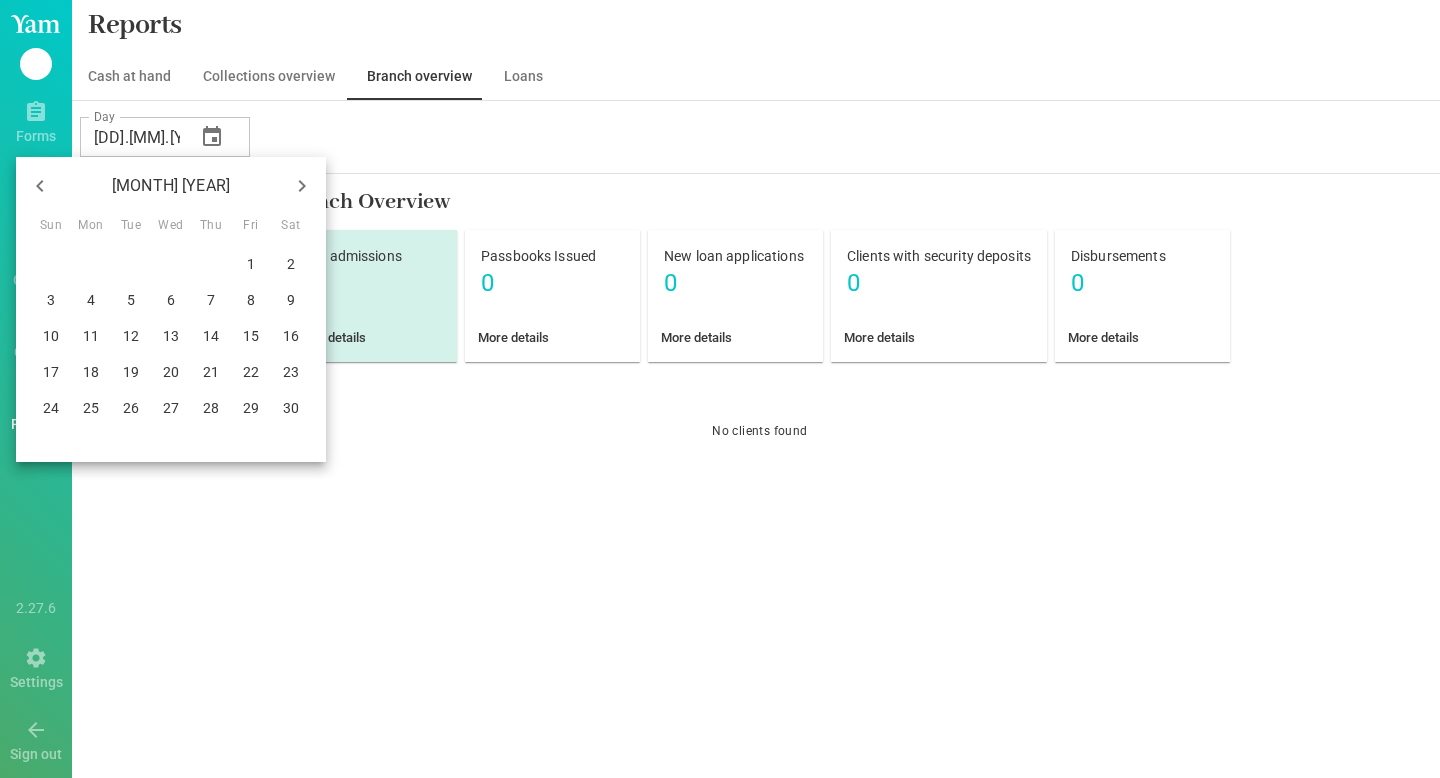 click at bounding box center [40, 186] 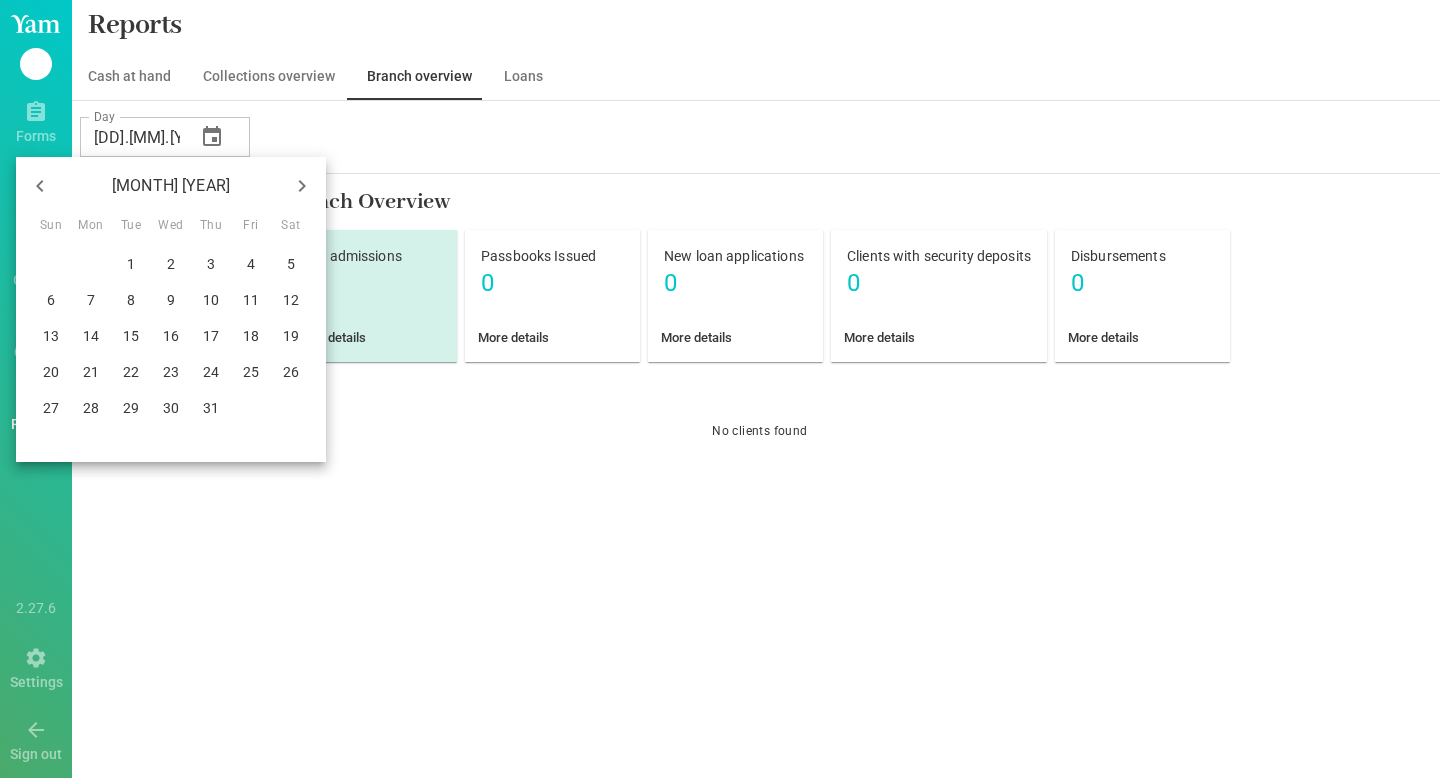 click at bounding box center (40, 186) 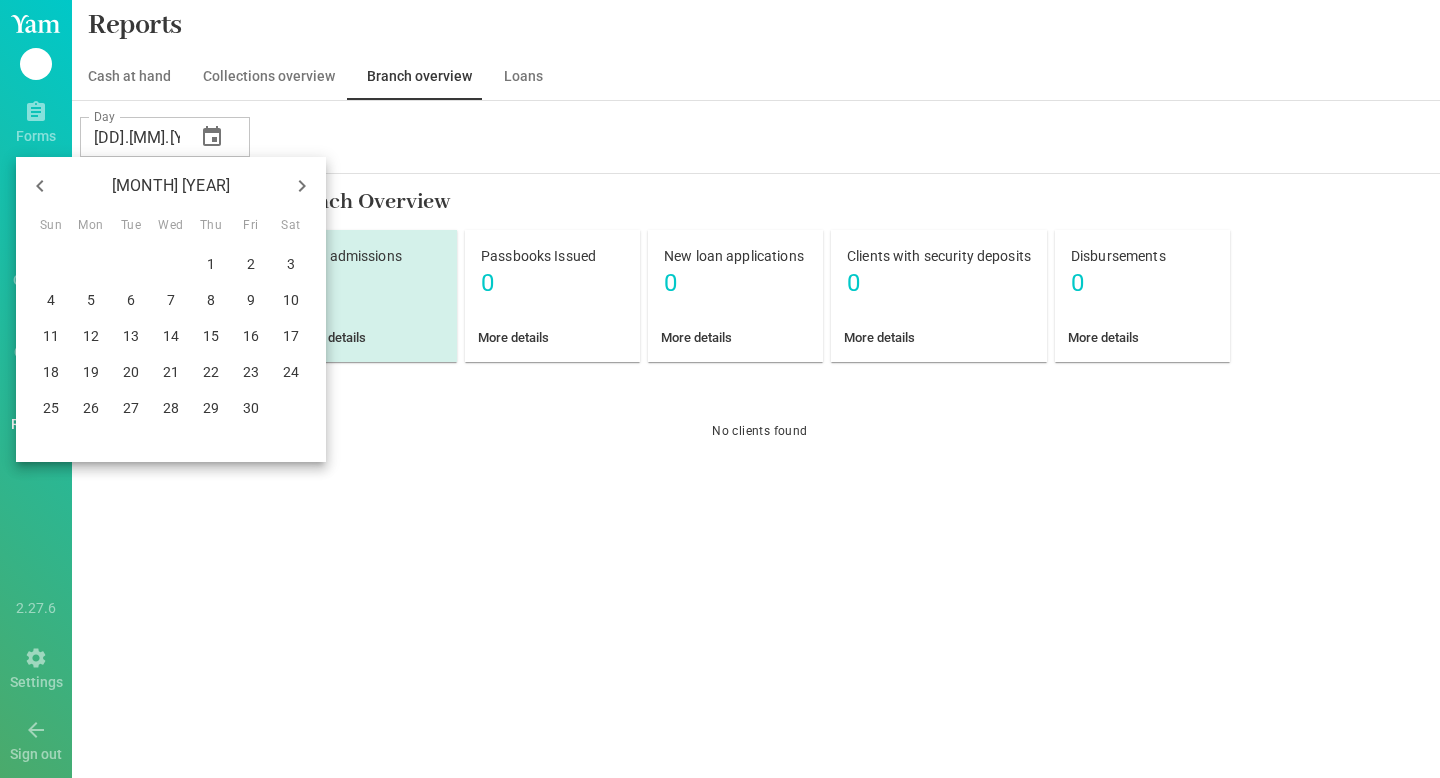 click at bounding box center [40, 186] 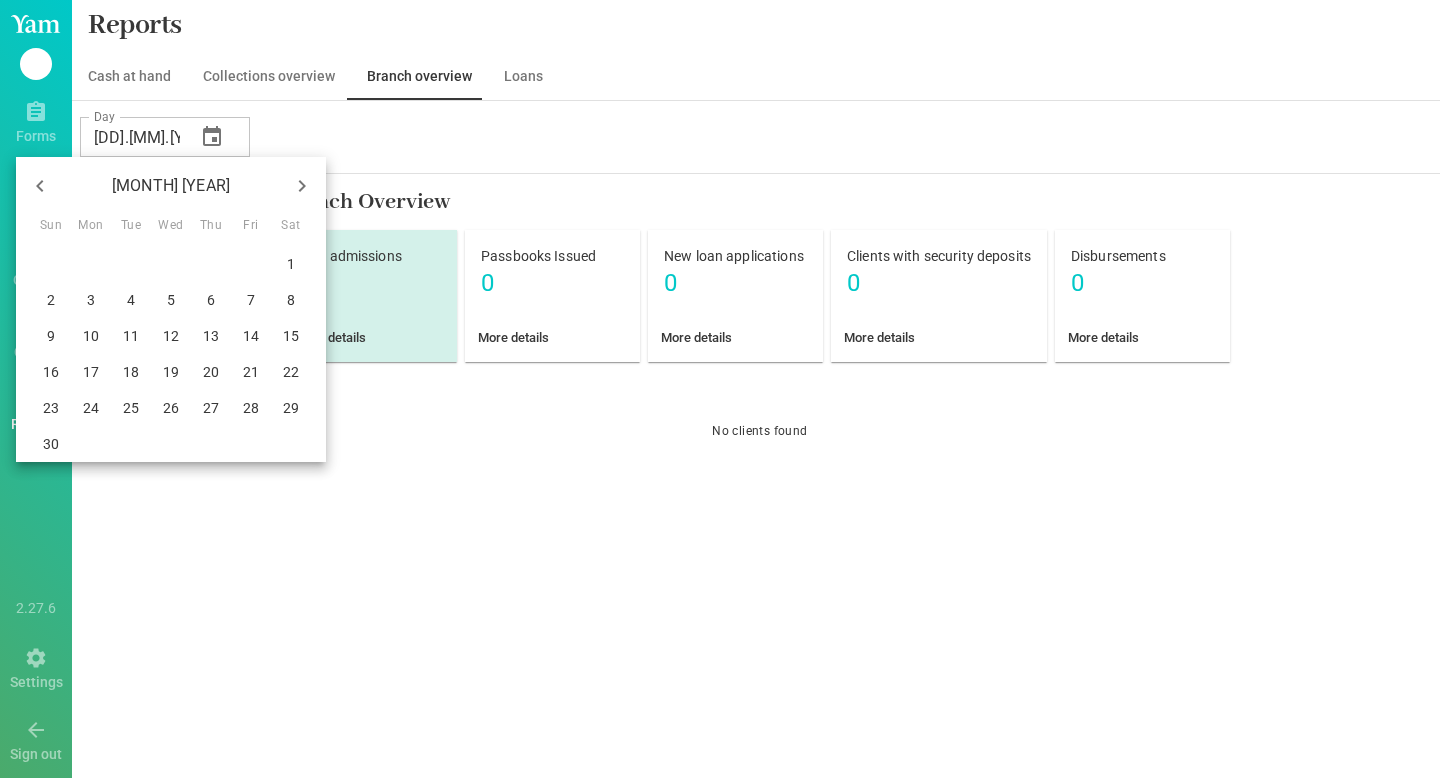 click at bounding box center [40, 186] 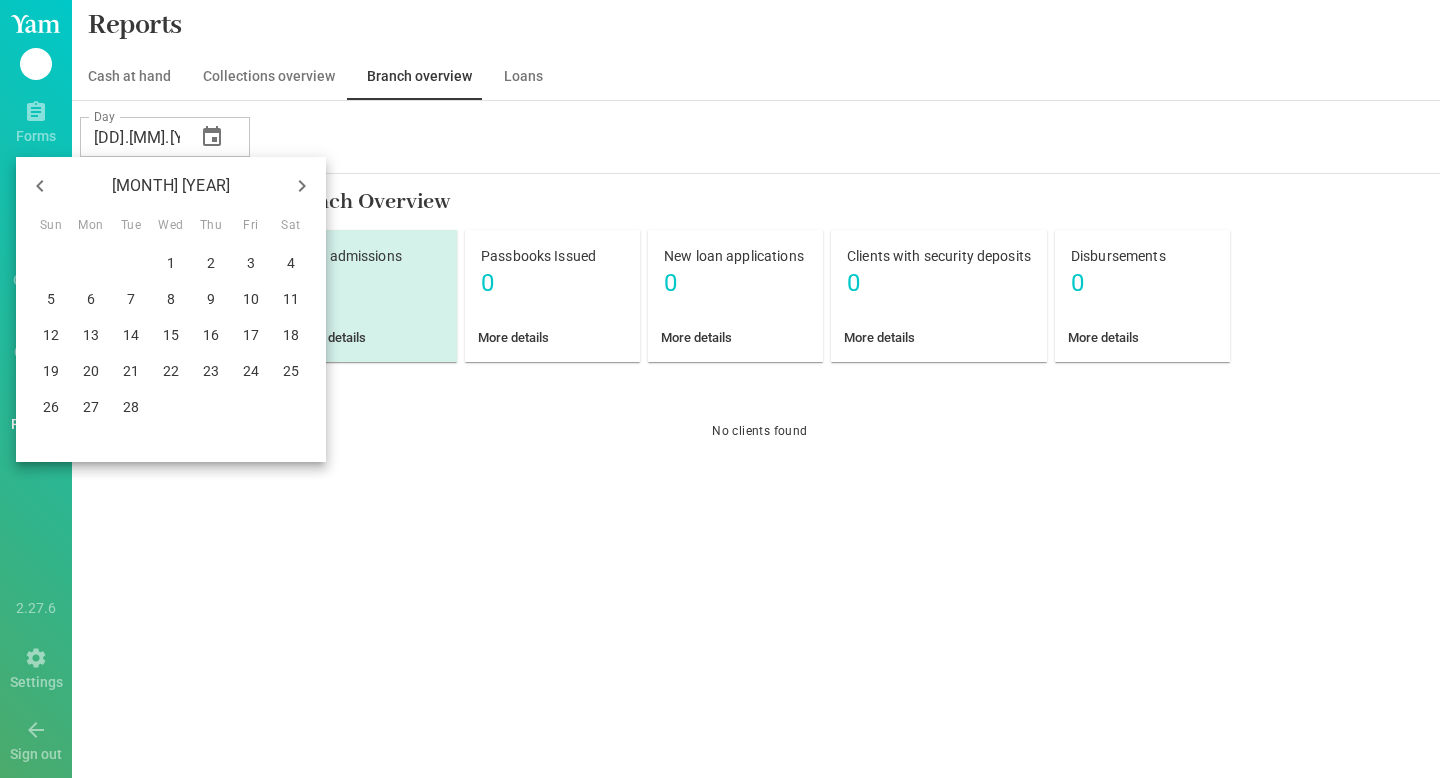 click at bounding box center (40, 186) 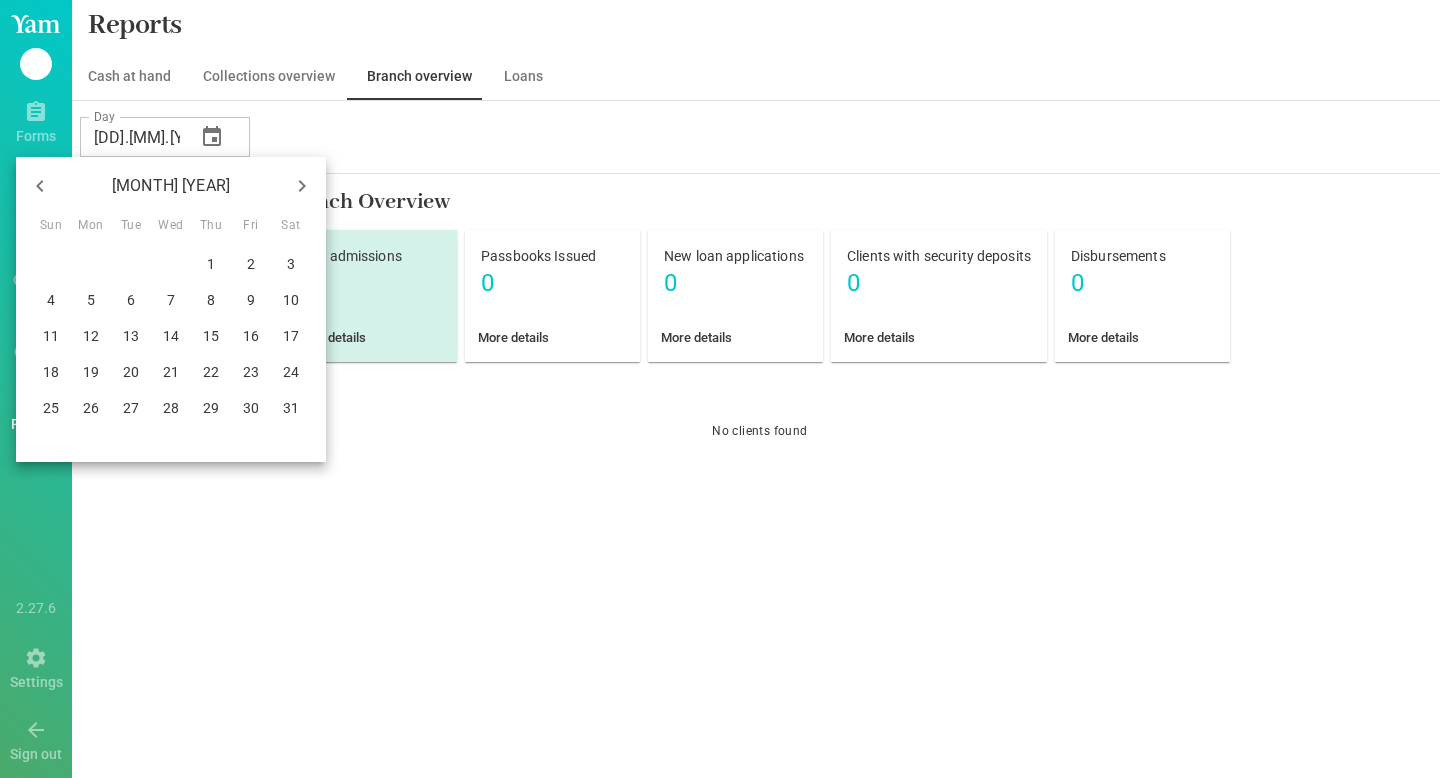 click at bounding box center (40, 186) 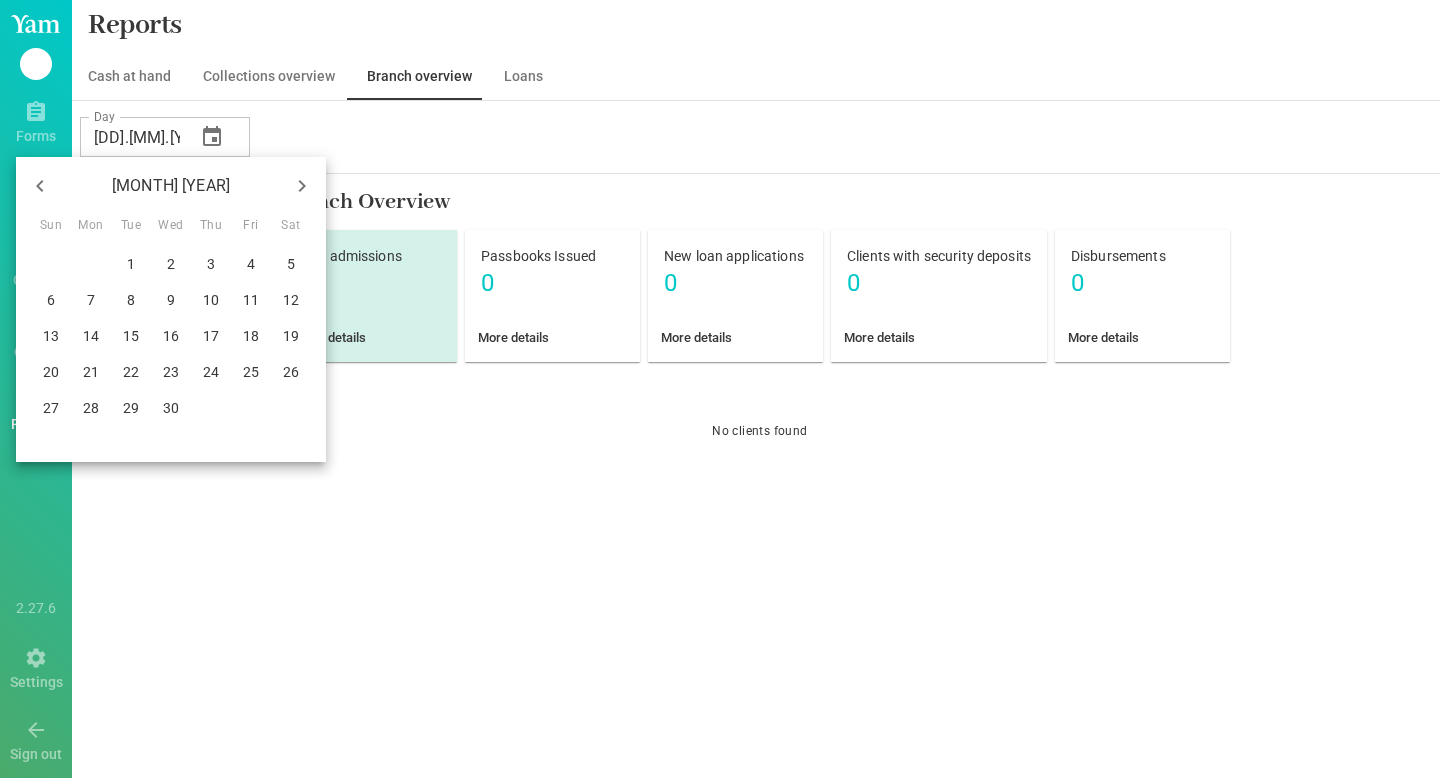 click at bounding box center [40, 186] 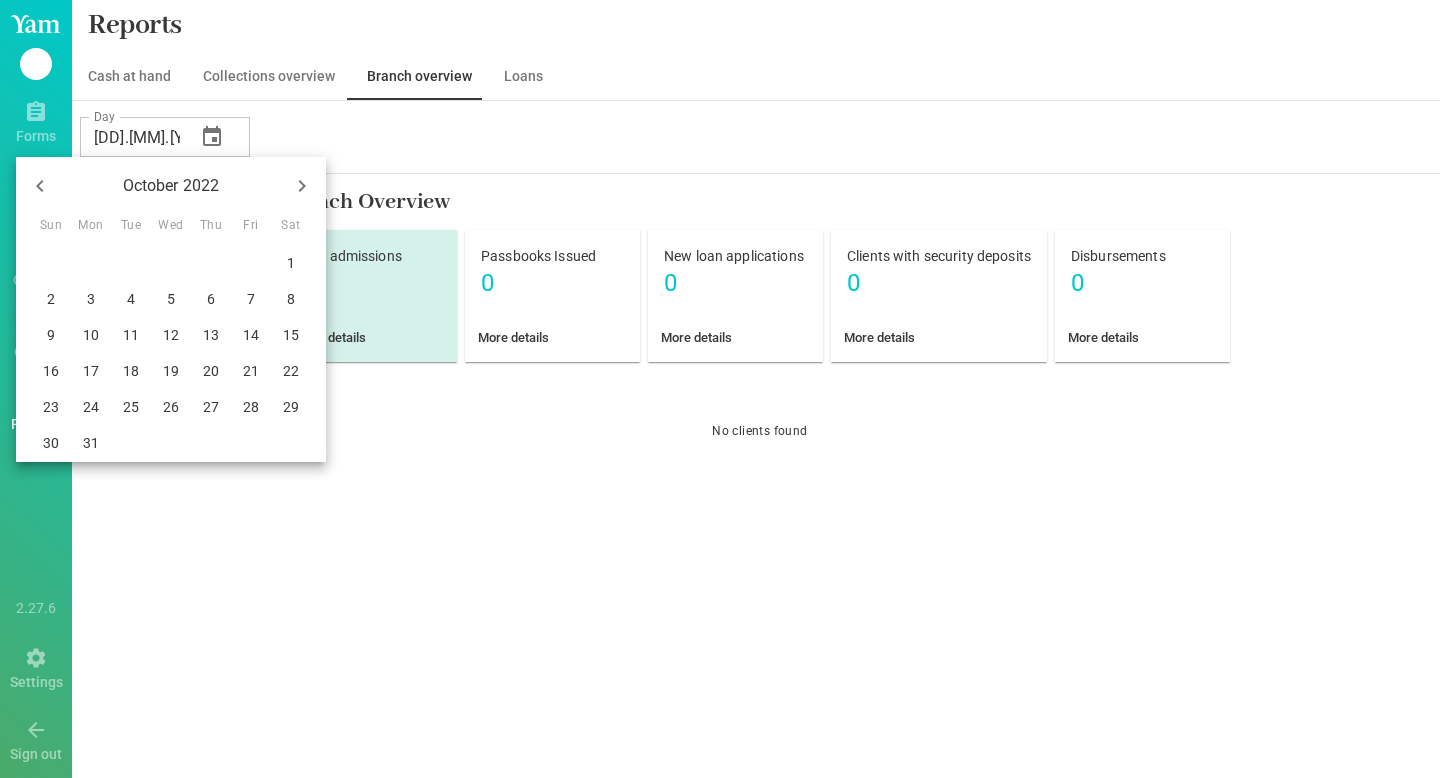 click at bounding box center (40, 186) 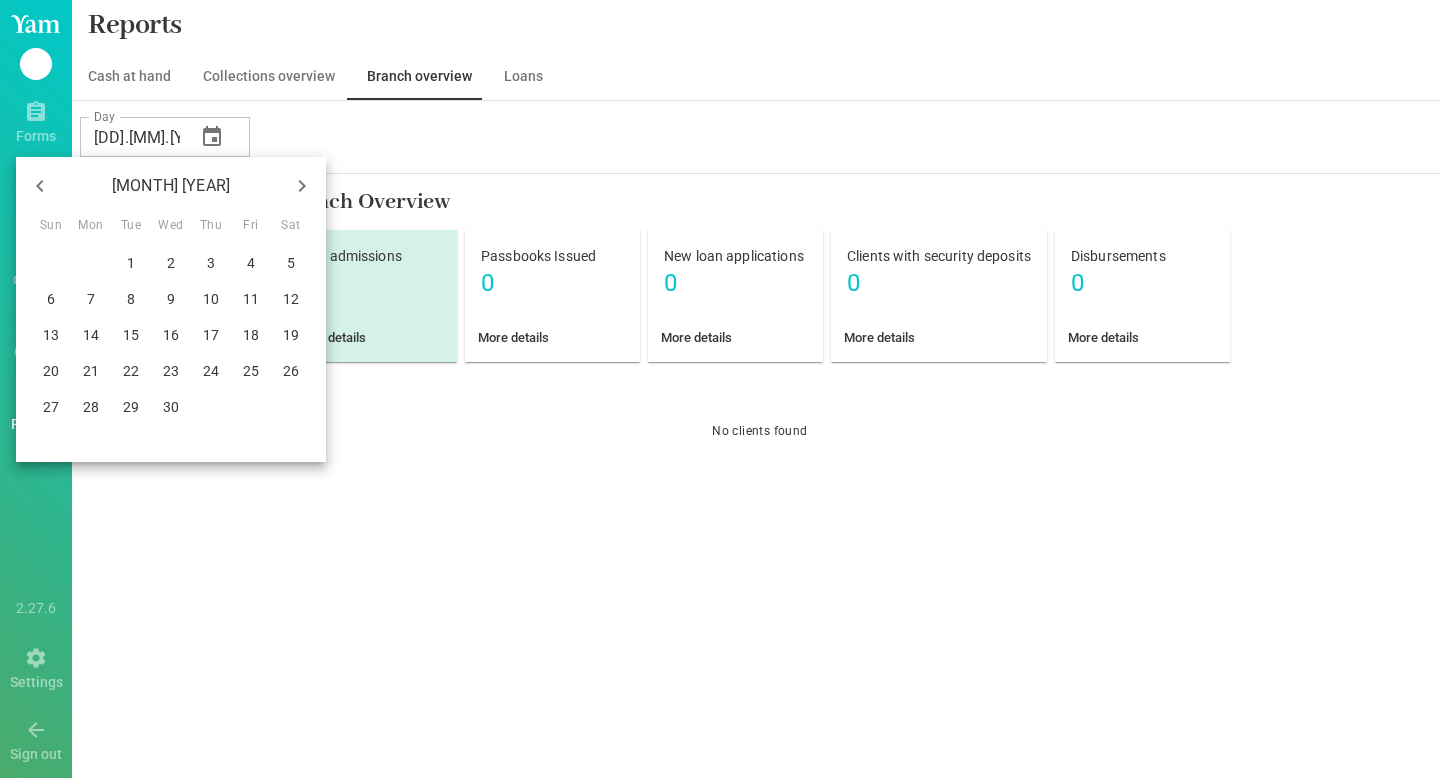 click on "8" at bounding box center (51, 263) 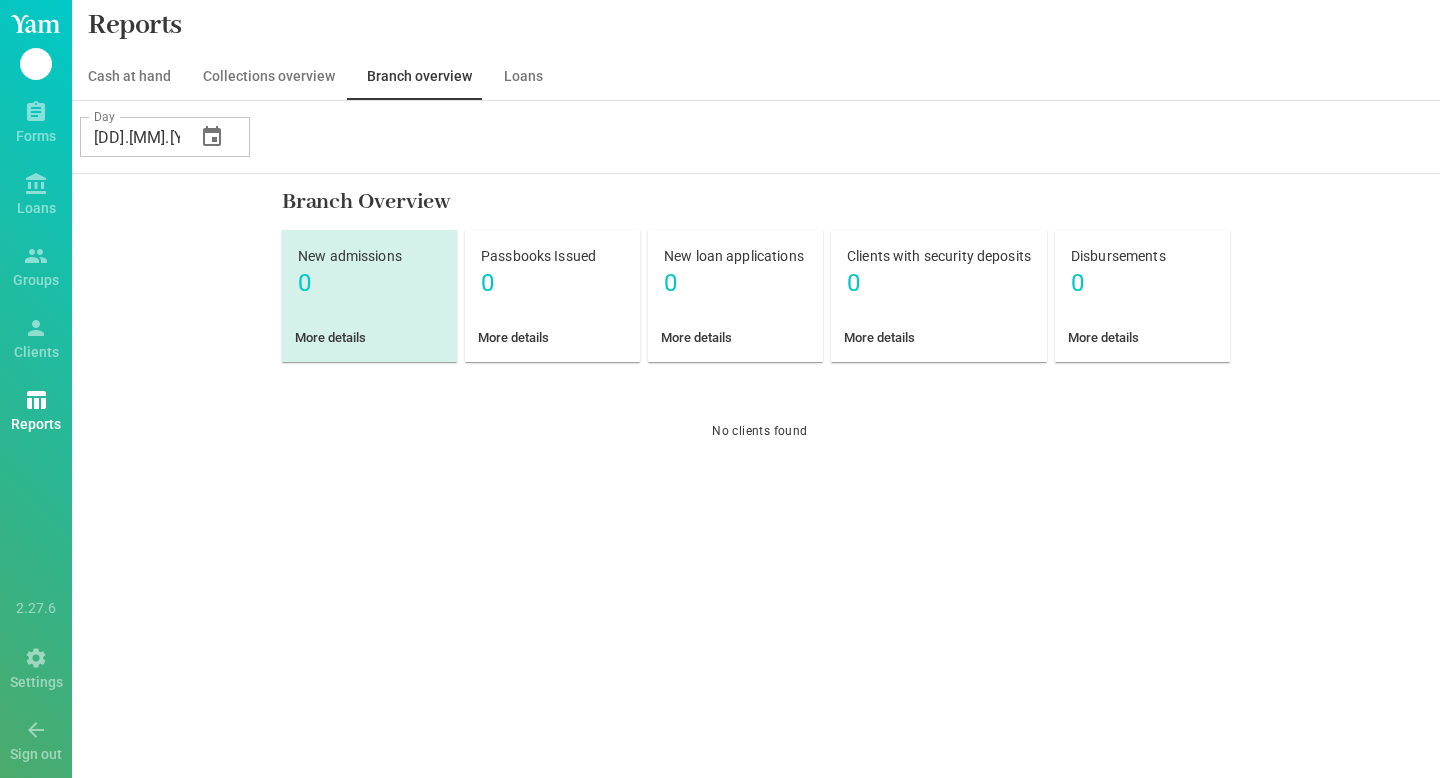click at bounding box center (212, 137) 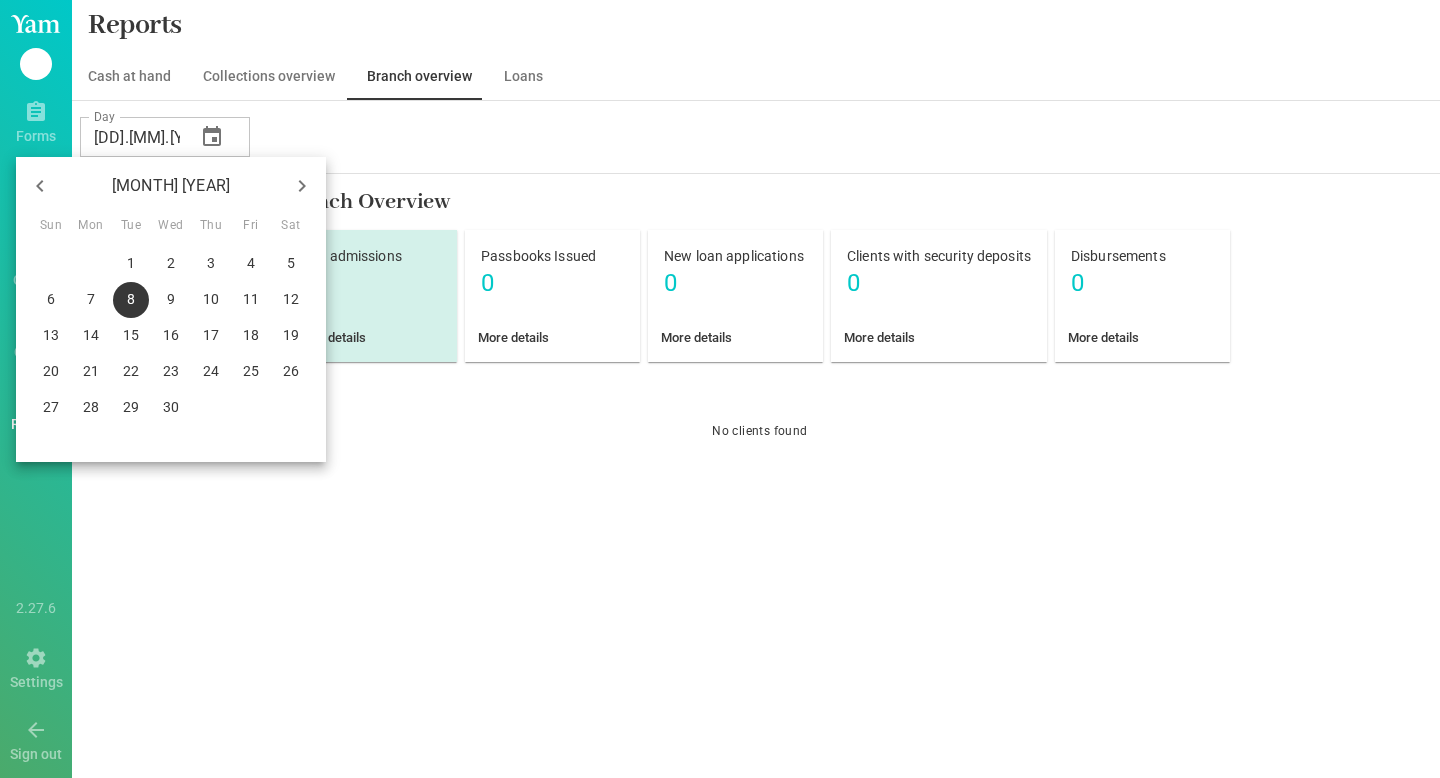 click at bounding box center [40, 186] 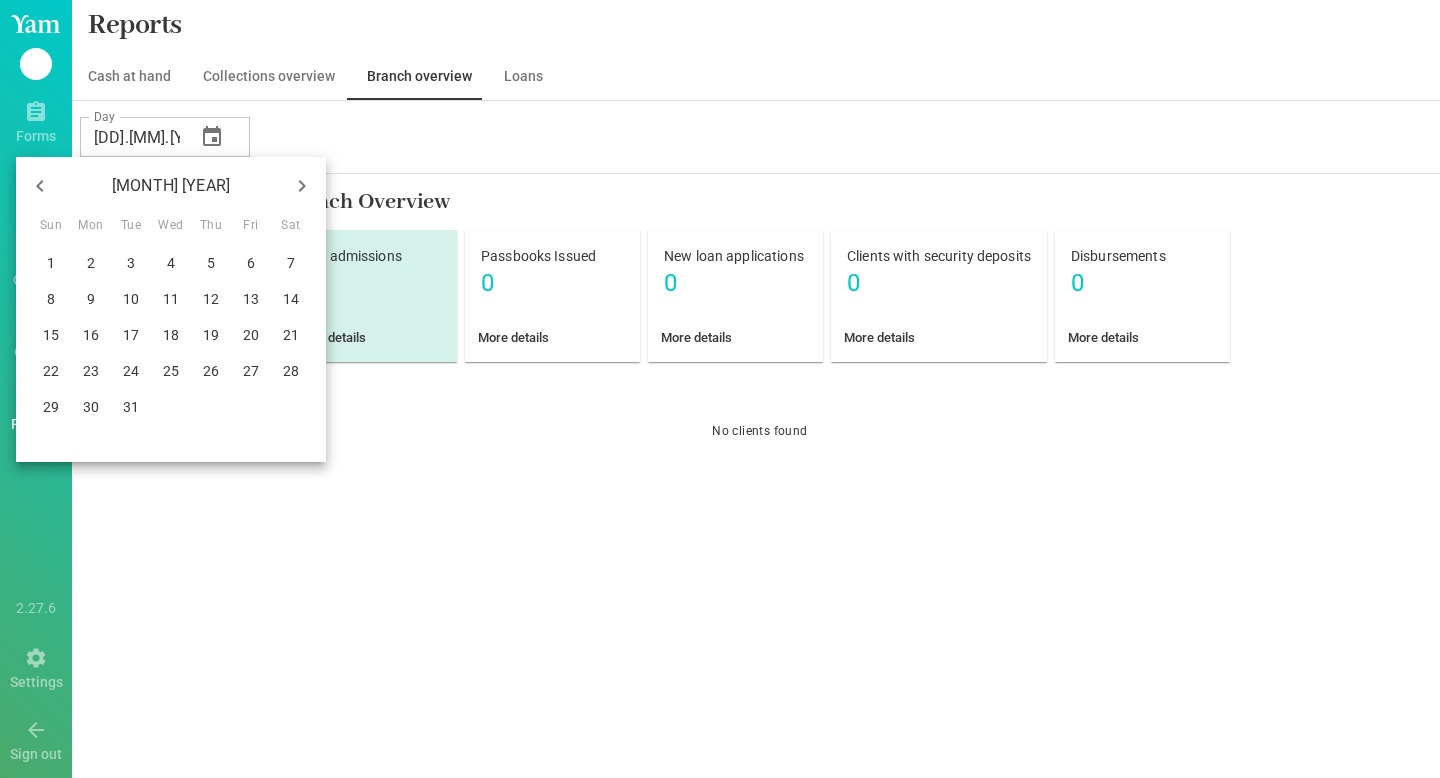 click on "10" at bounding box center [51, 263] 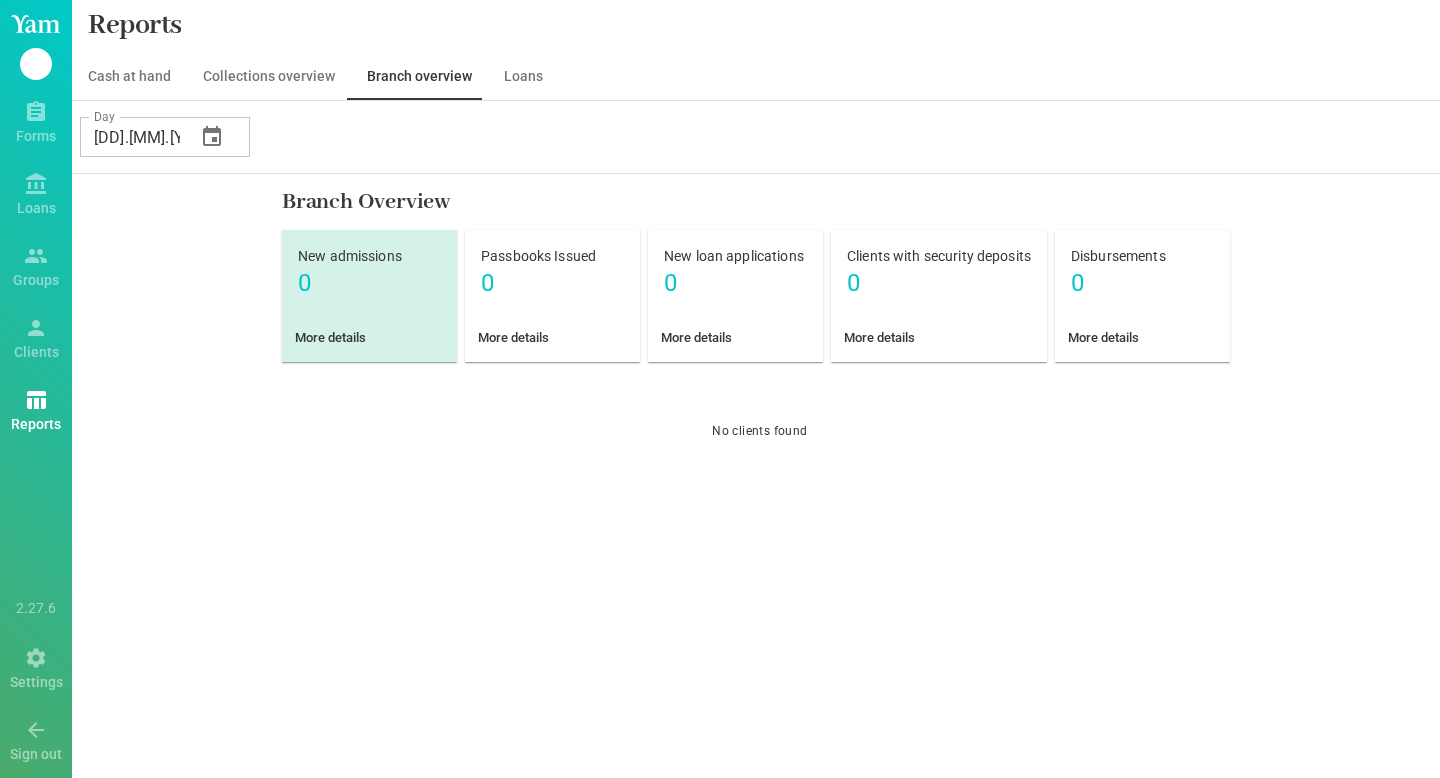 click at bounding box center [212, 136] 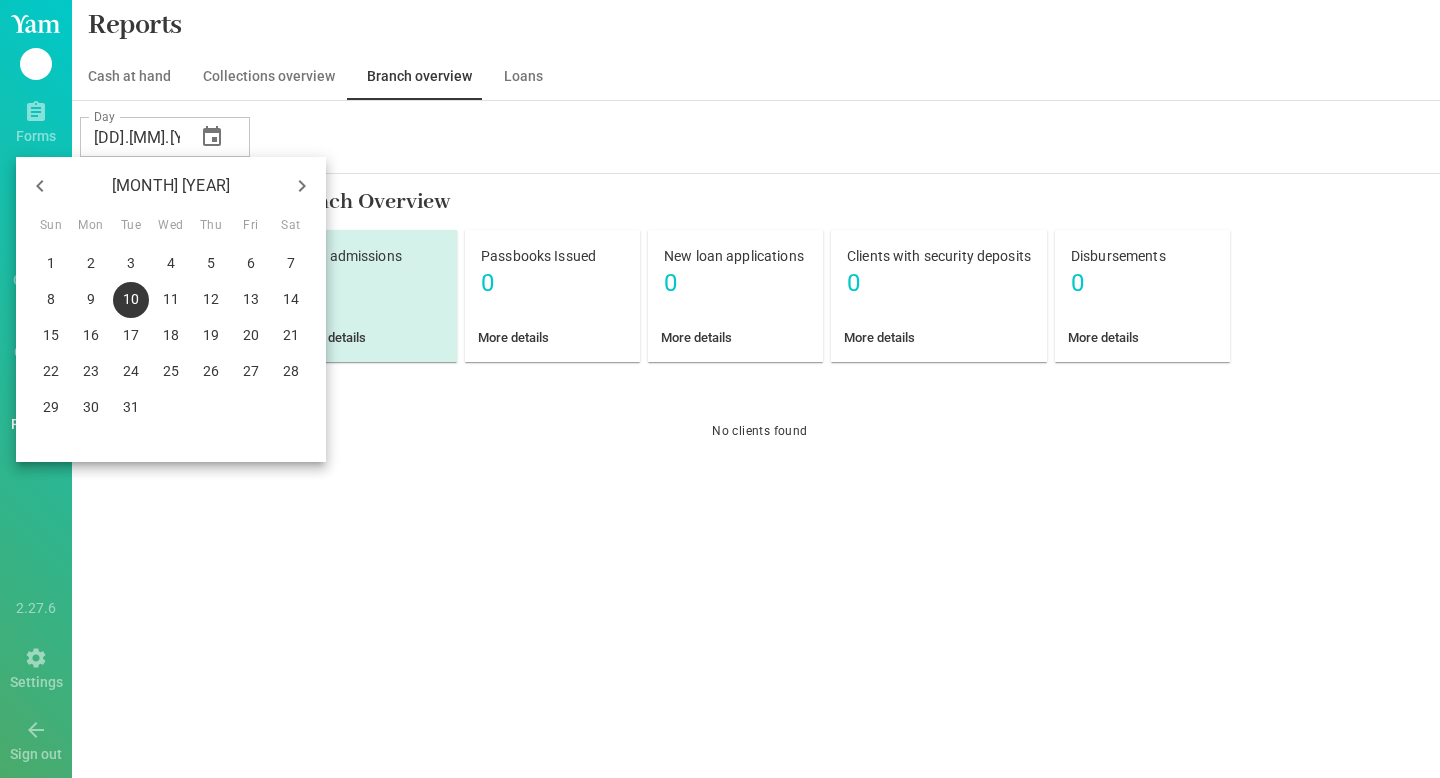 click on "27" at bounding box center (51, 263) 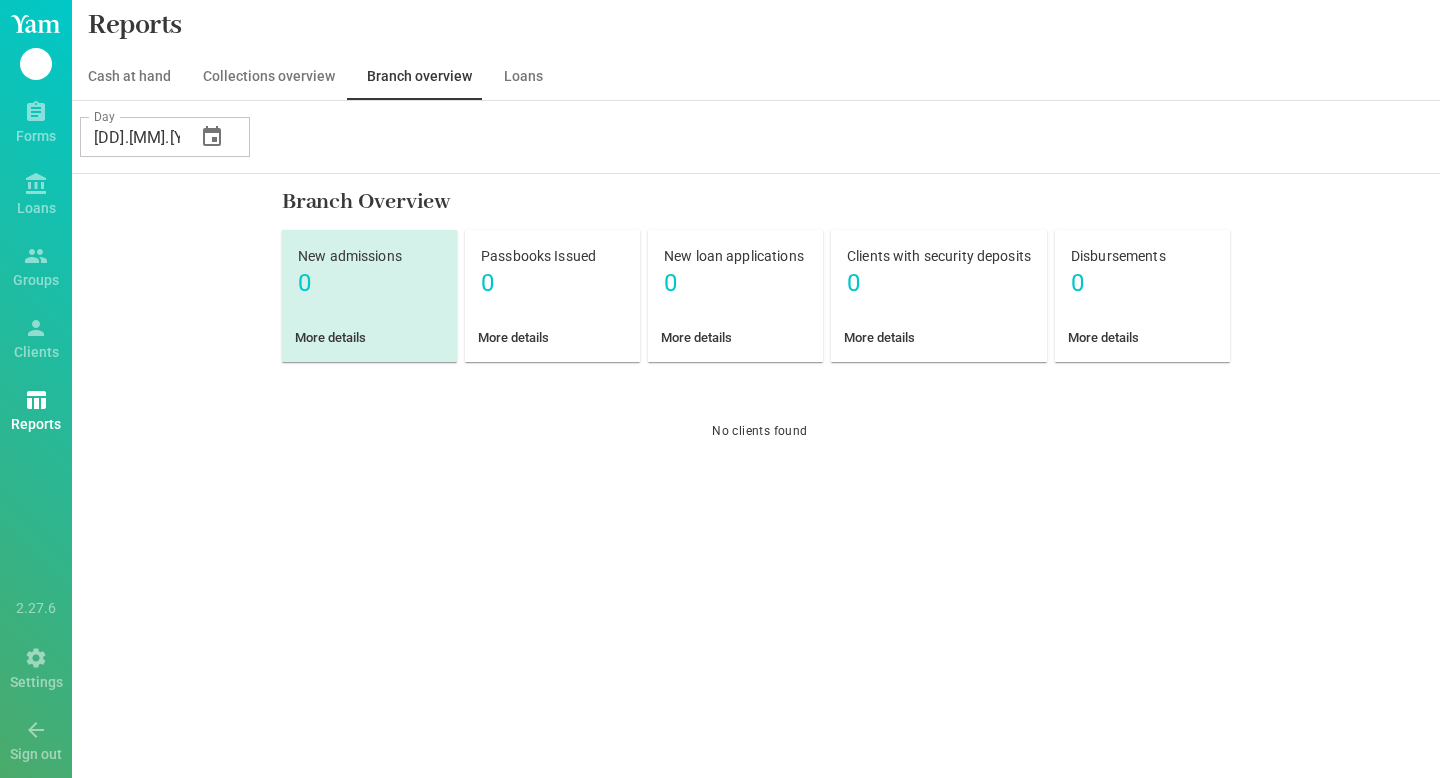 click on "Branch Overview New admissions 0 More details Passbooks Issued 0 More details New loan applications 0 More details Clients with security deposits 0 More details Disbursements 0 More details No clients found" at bounding box center [760, 476] 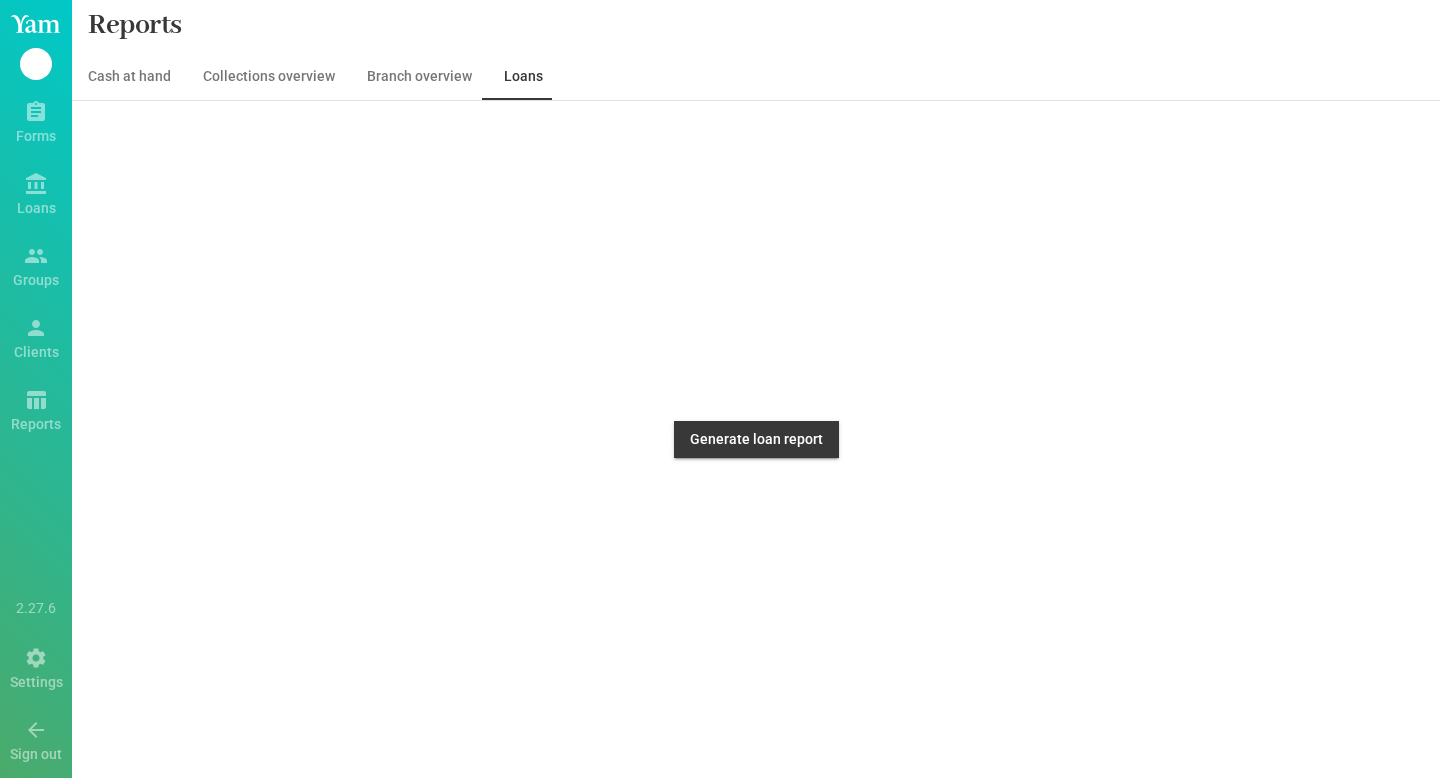 click on "Collections overview" at bounding box center [269, 76] 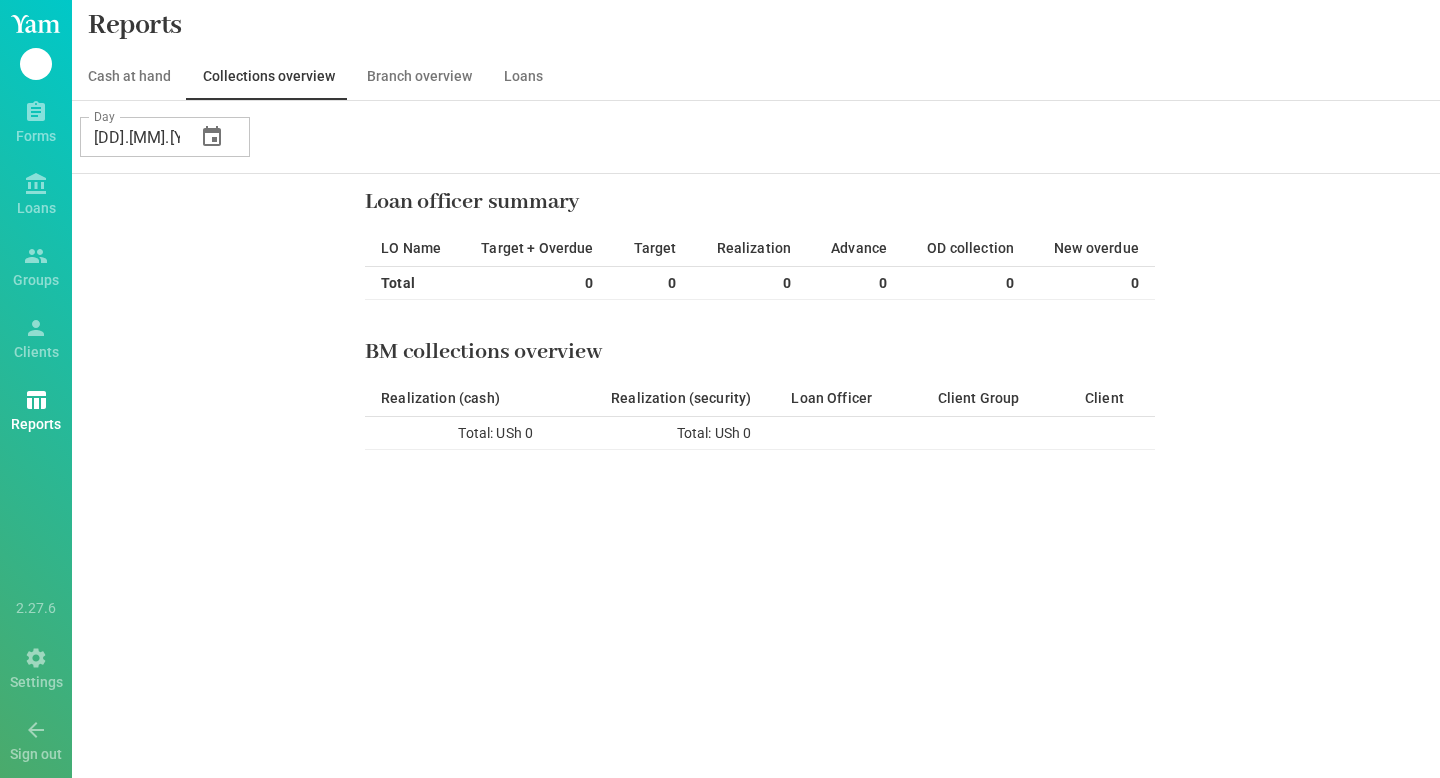 click on "Loans" at bounding box center (523, 76) 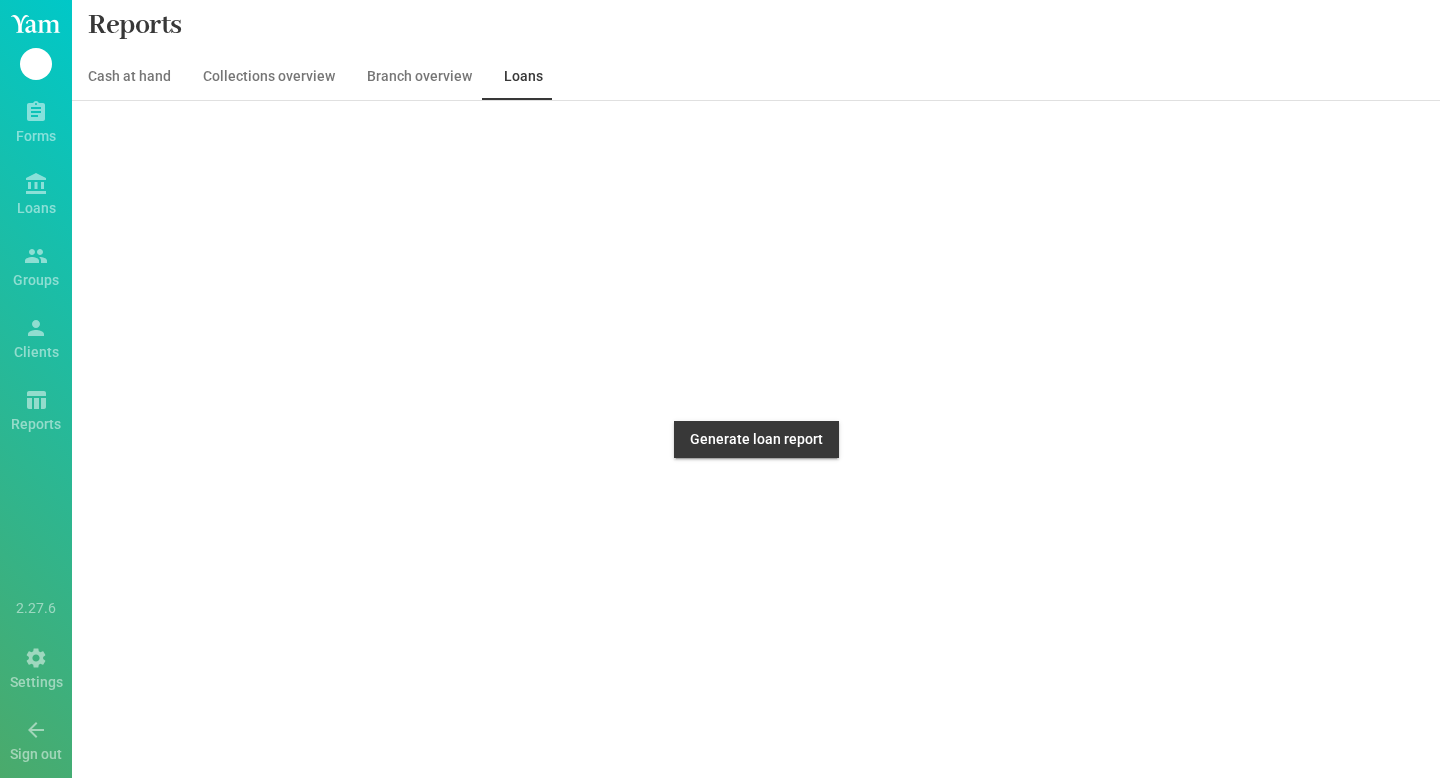 click on "Generate loan report" at bounding box center [756, 439] 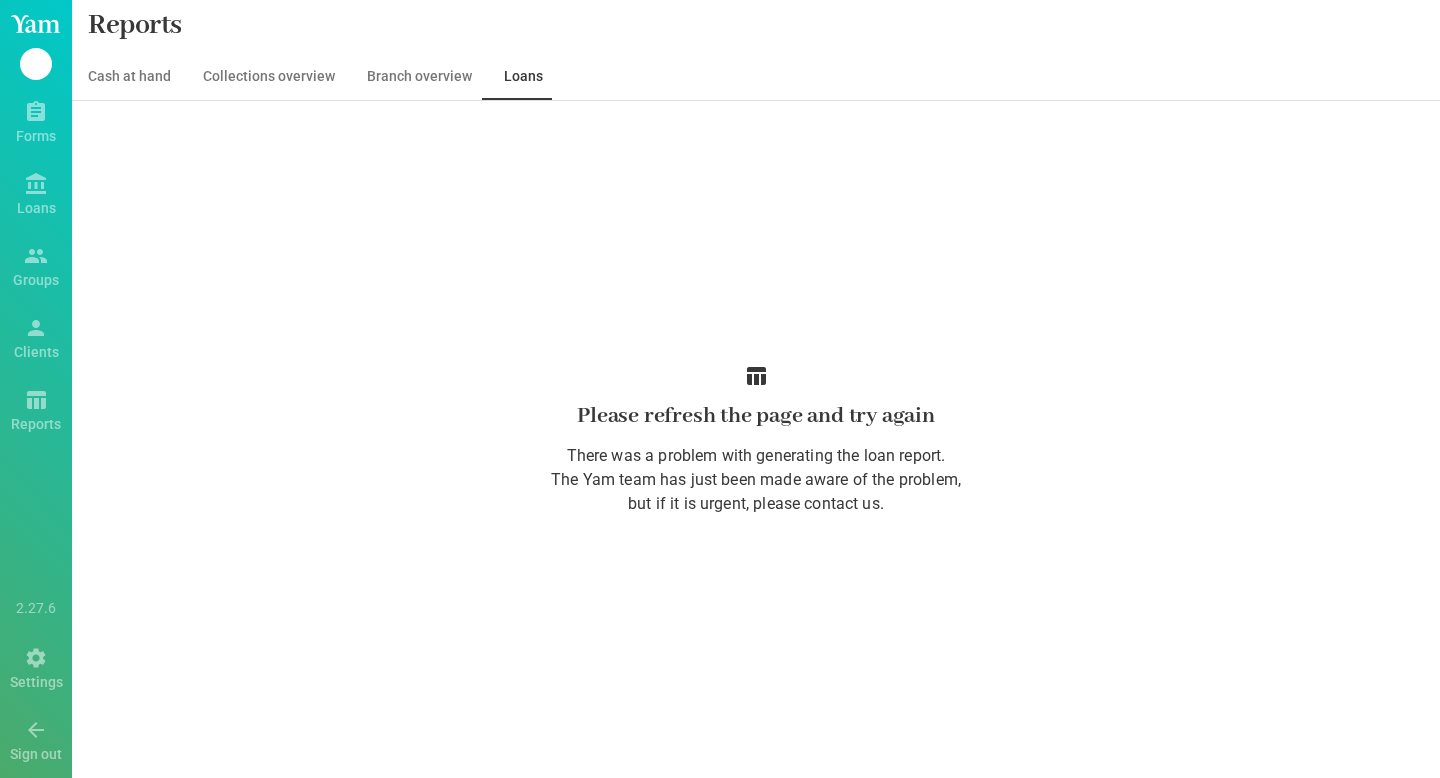 click on "The [TEAM] team has just been made aware of the problem, but if it is urgent, please contact us." at bounding box center (756, 480) 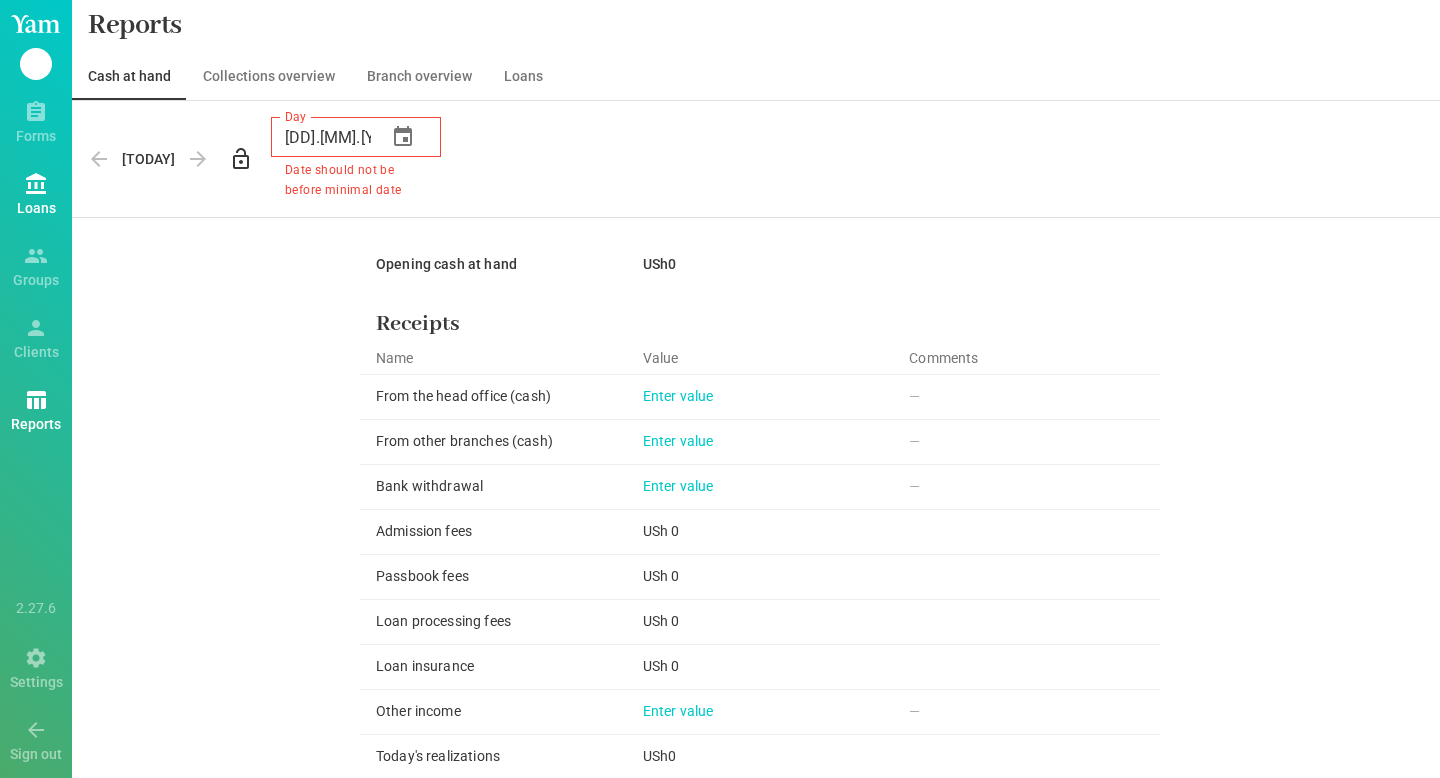 click at bounding box center (36, 184) 